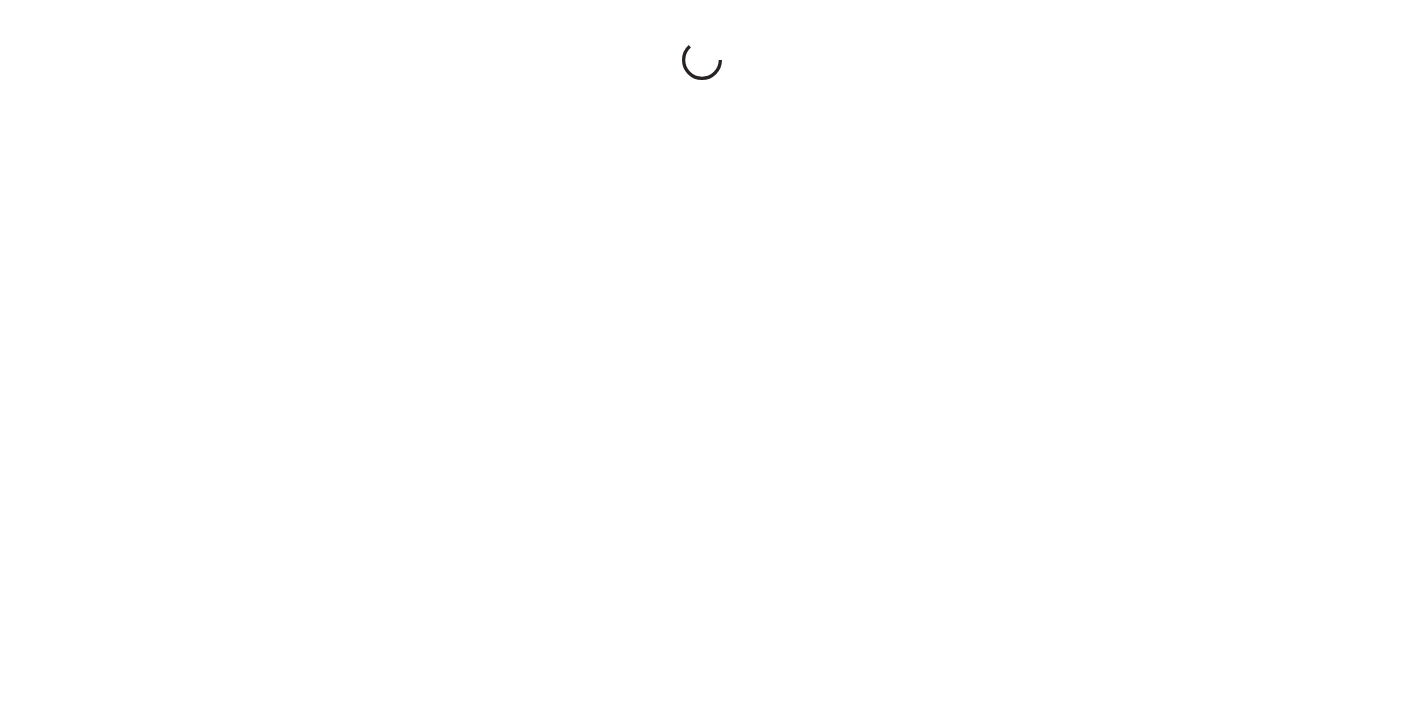 scroll, scrollTop: 0, scrollLeft: 0, axis: both 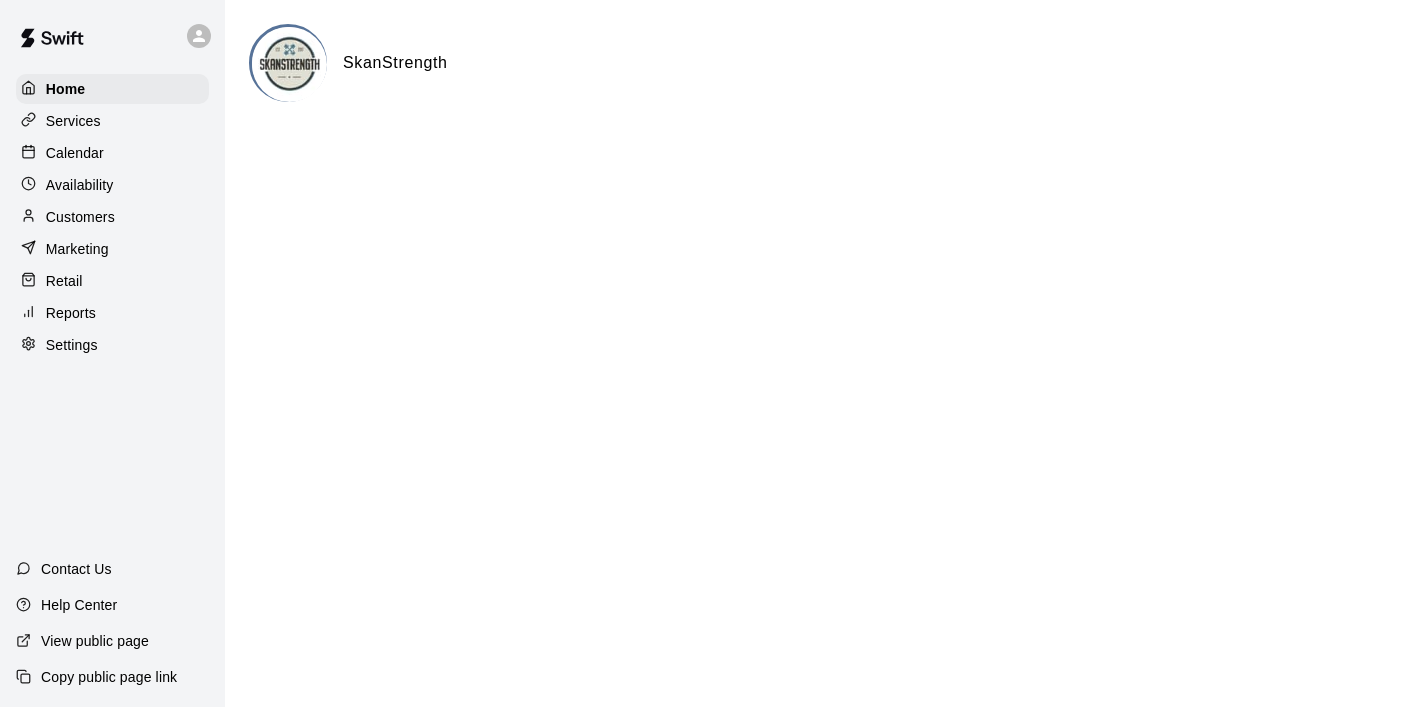 click on "Availability" at bounding box center (80, 185) 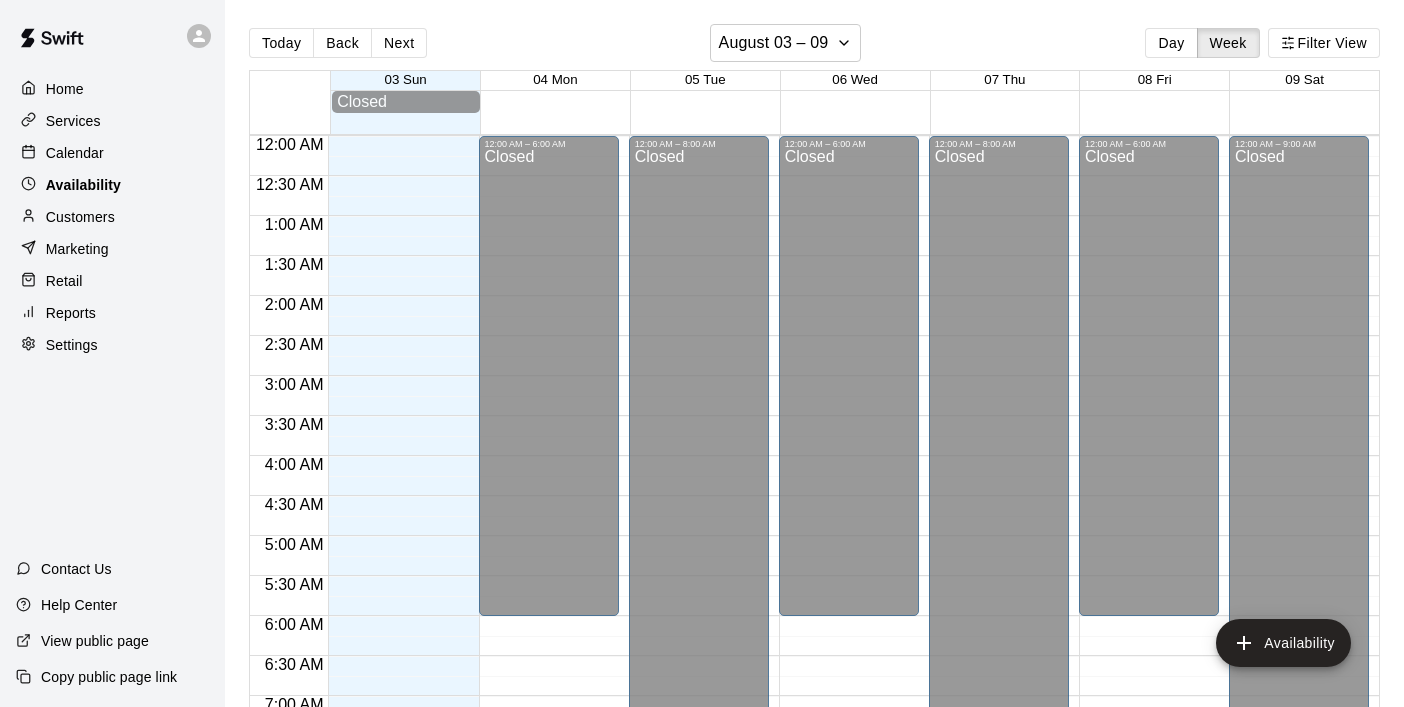 scroll, scrollTop: 1324, scrollLeft: 0, axis: vertical 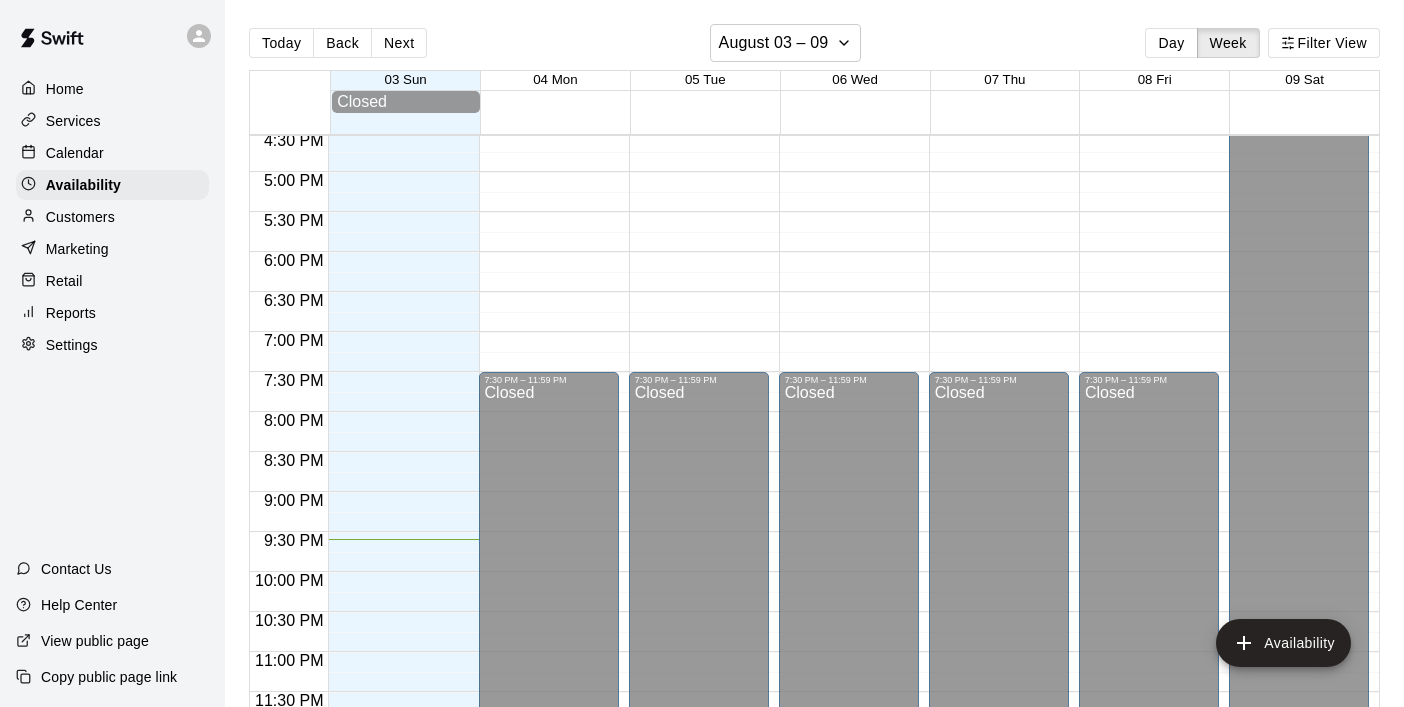 click on "Services" at bounding box center (73, 121) 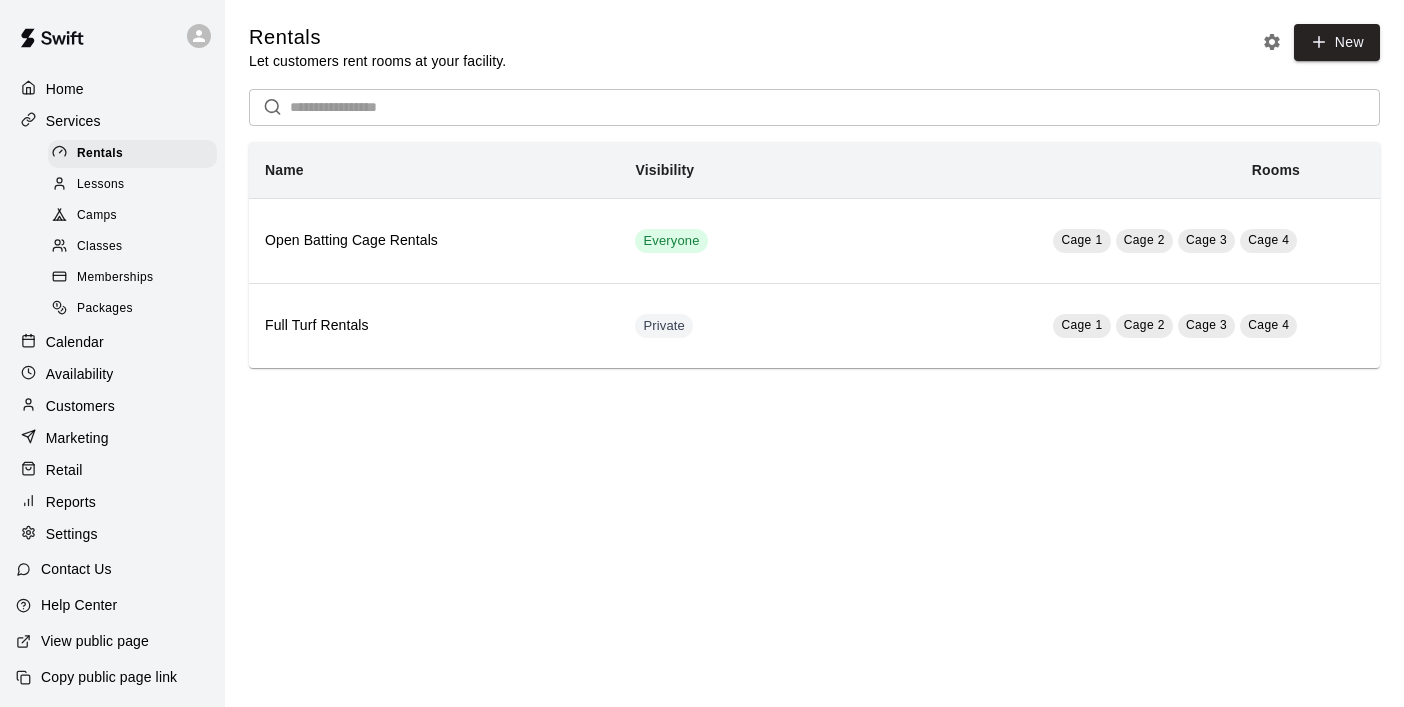 click on "Classes" at bounding box center (99, 247) 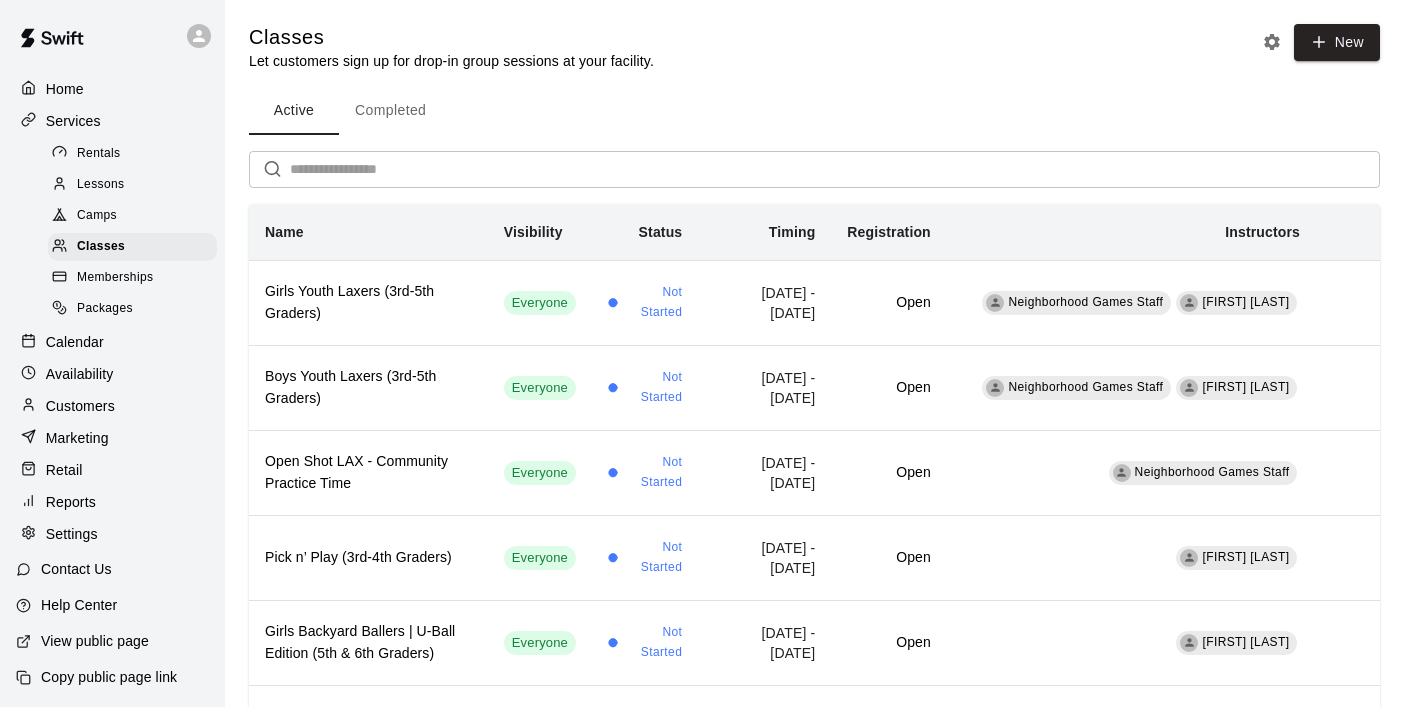 click at bounding box center (835, 169) 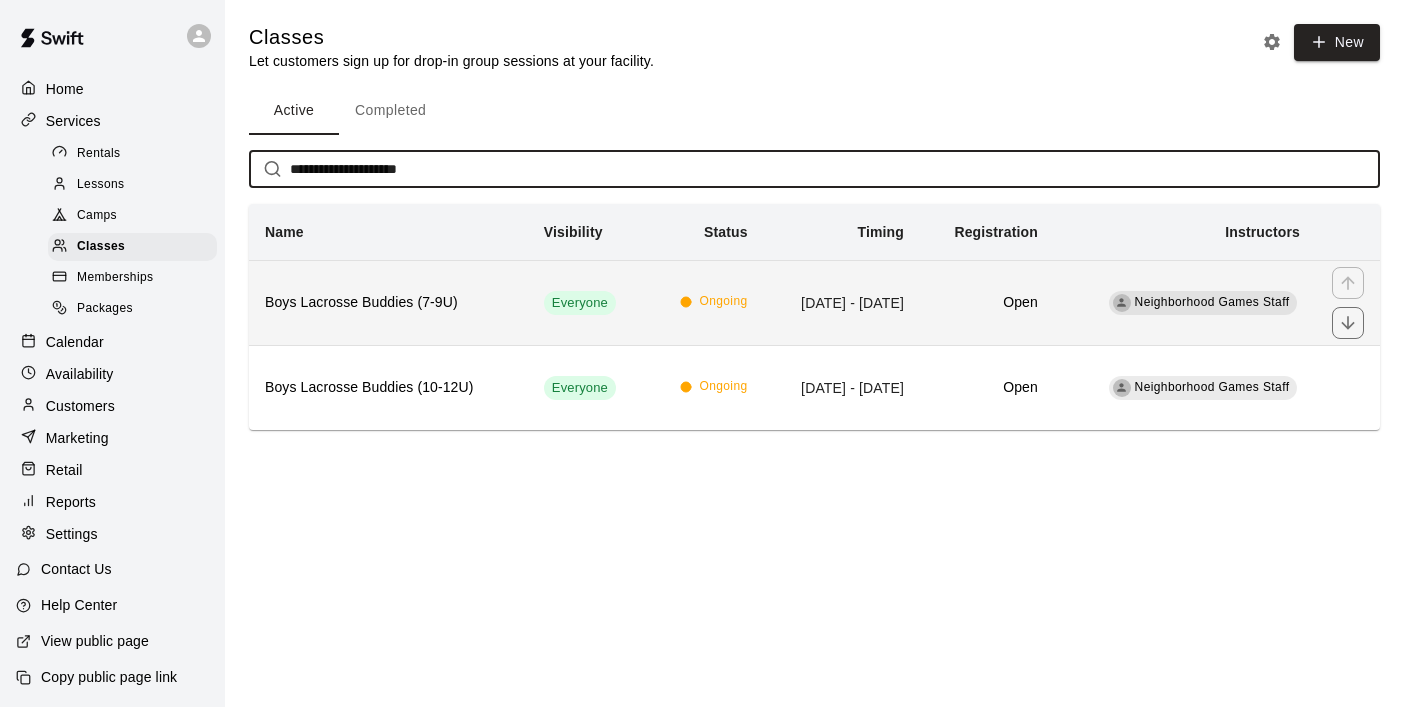 type on "**********" 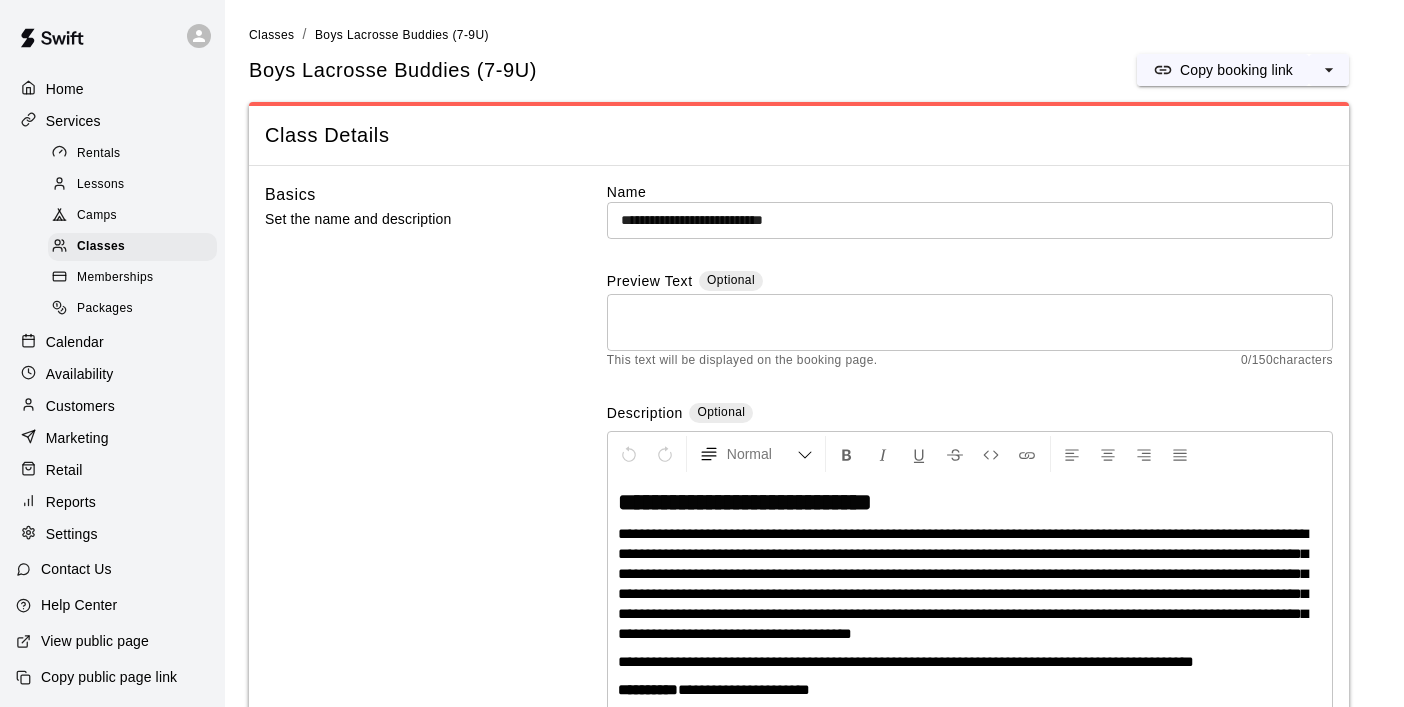 scroll, scrollTop: 699, scrollLeft: 0, axis: vertical 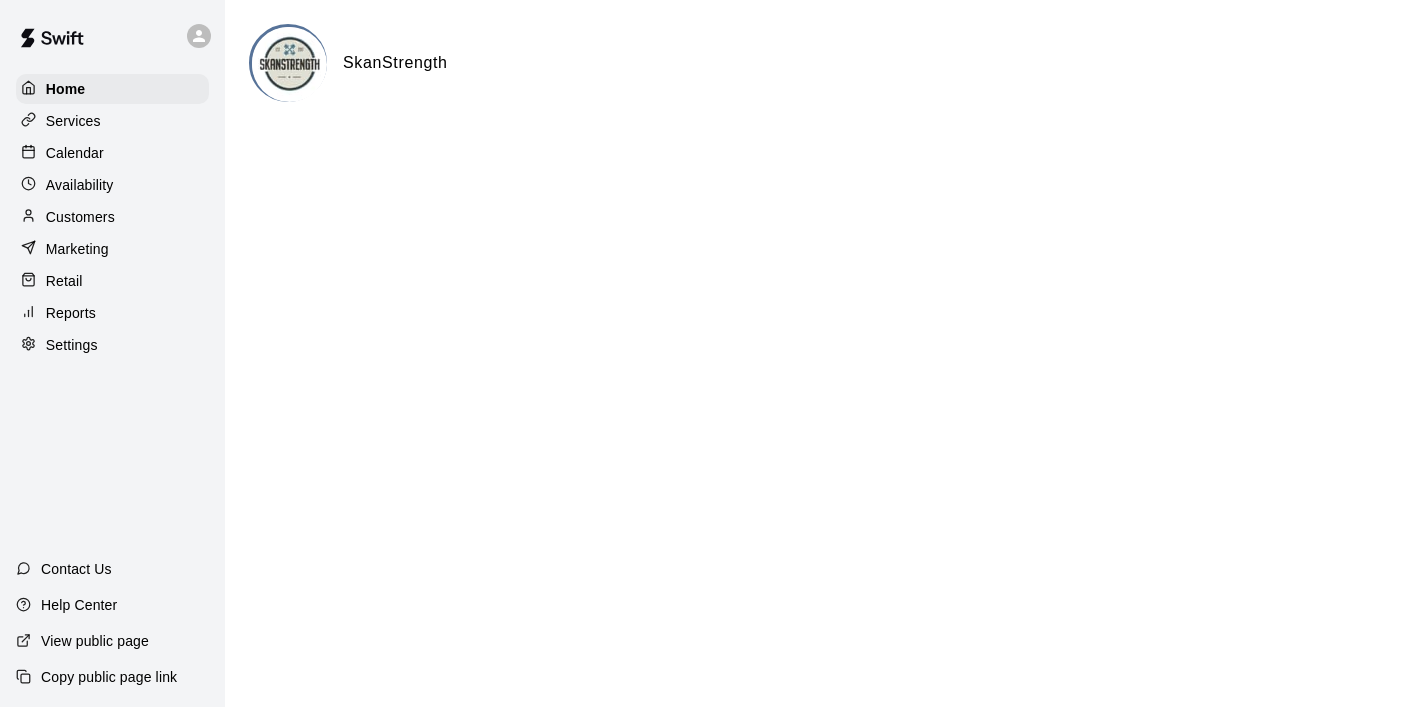 click on "Calendar" at bounding box center (75, 153) 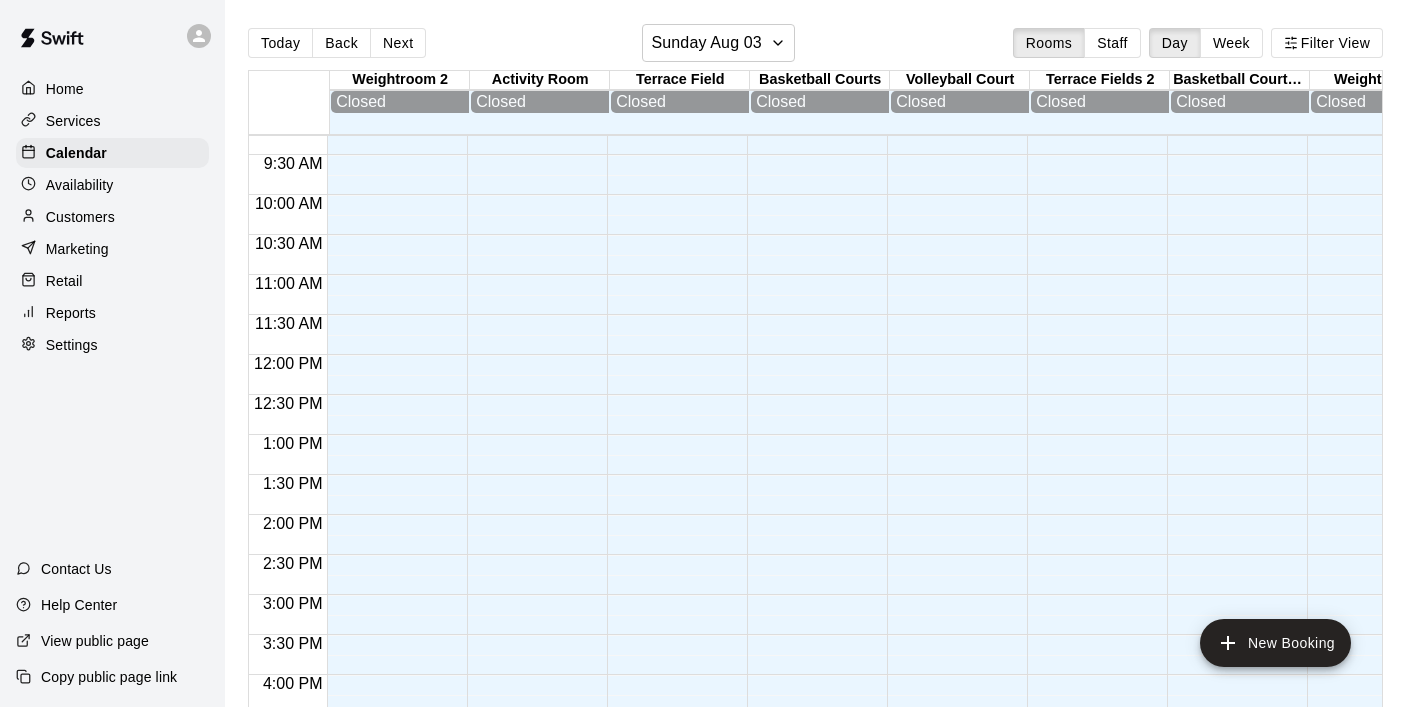 scroll, scrollTop: 1328, scrollLeft: 0, axis: vertical 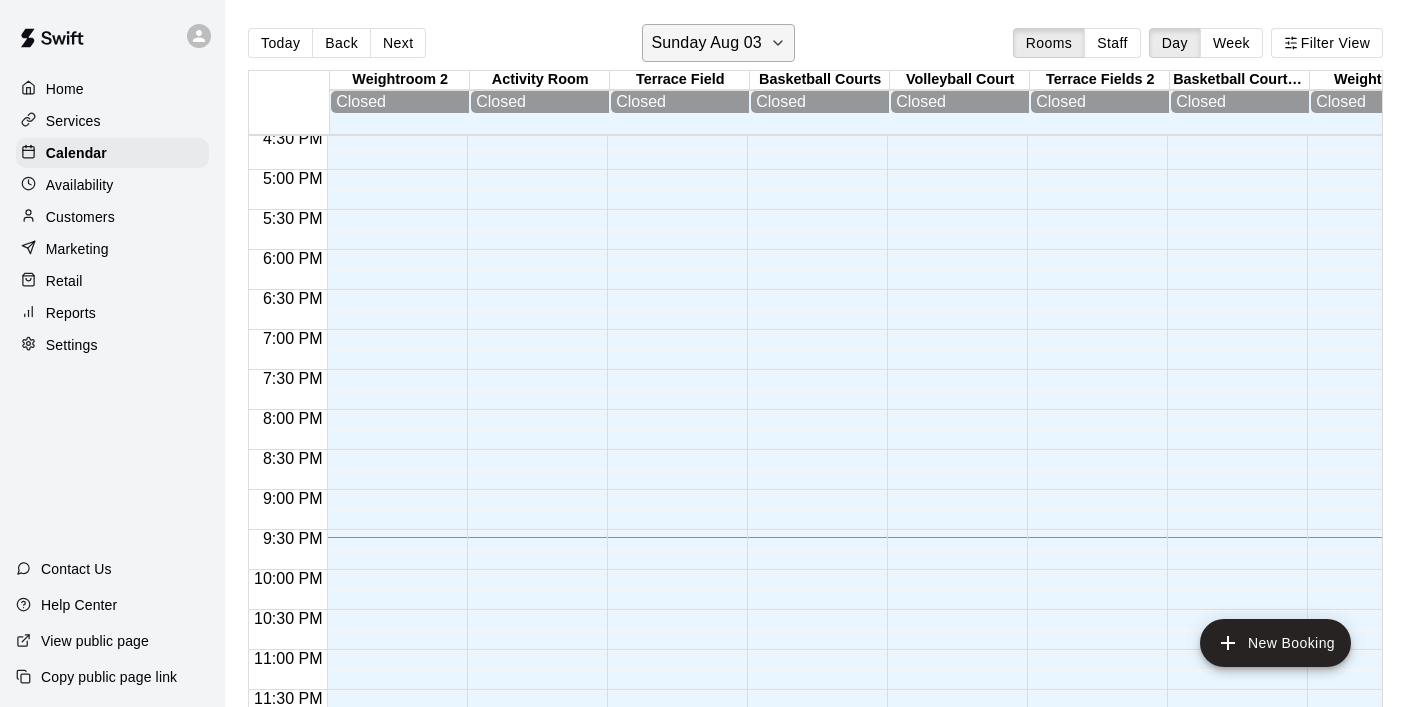 click 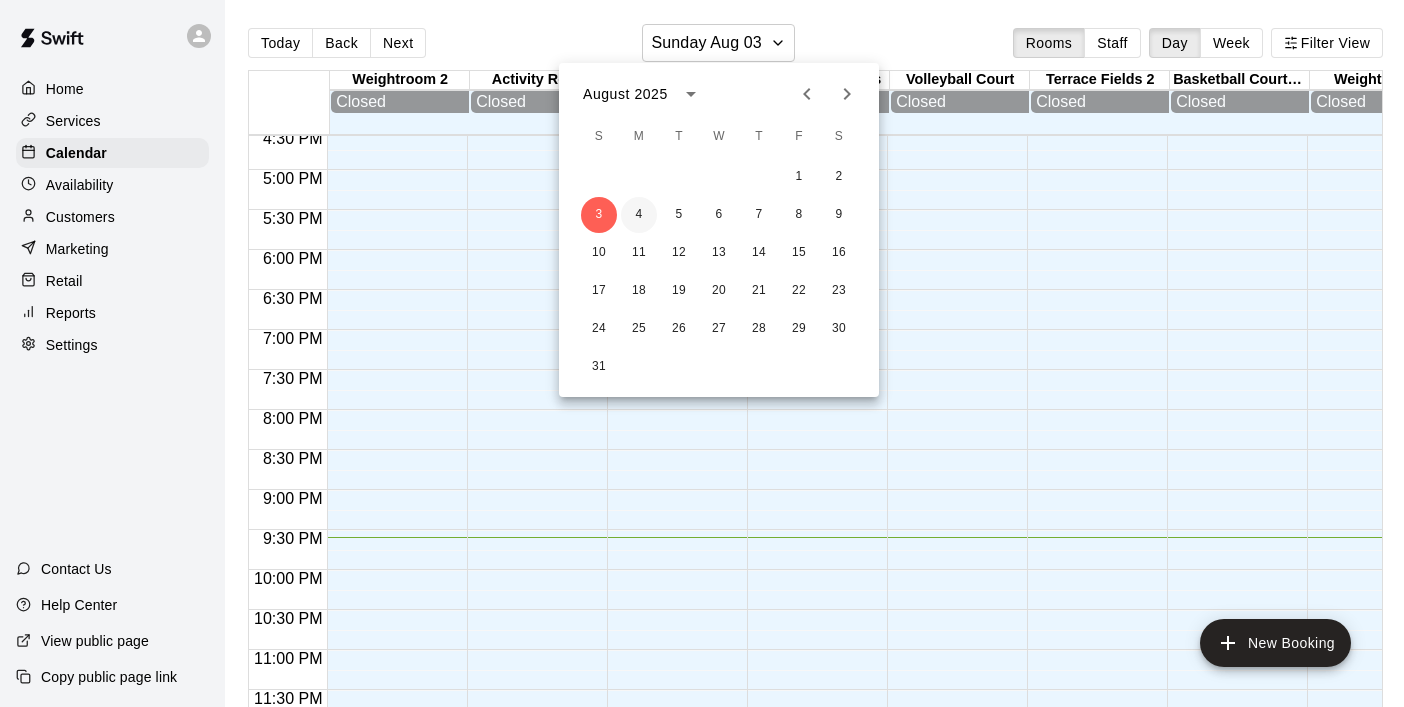 click on "4" at bounding box center (639, 215) 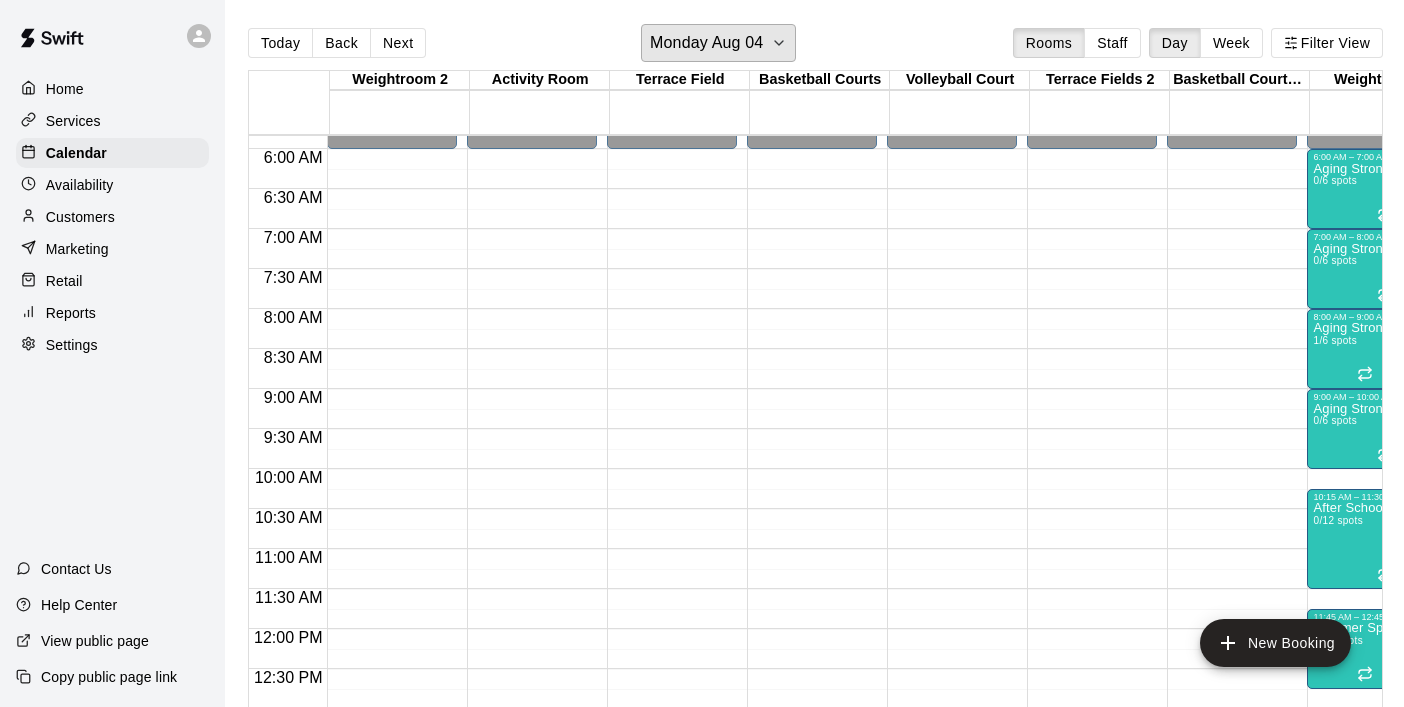 scroll, scrollTop: 467, scrollLeft: 197, axis: both 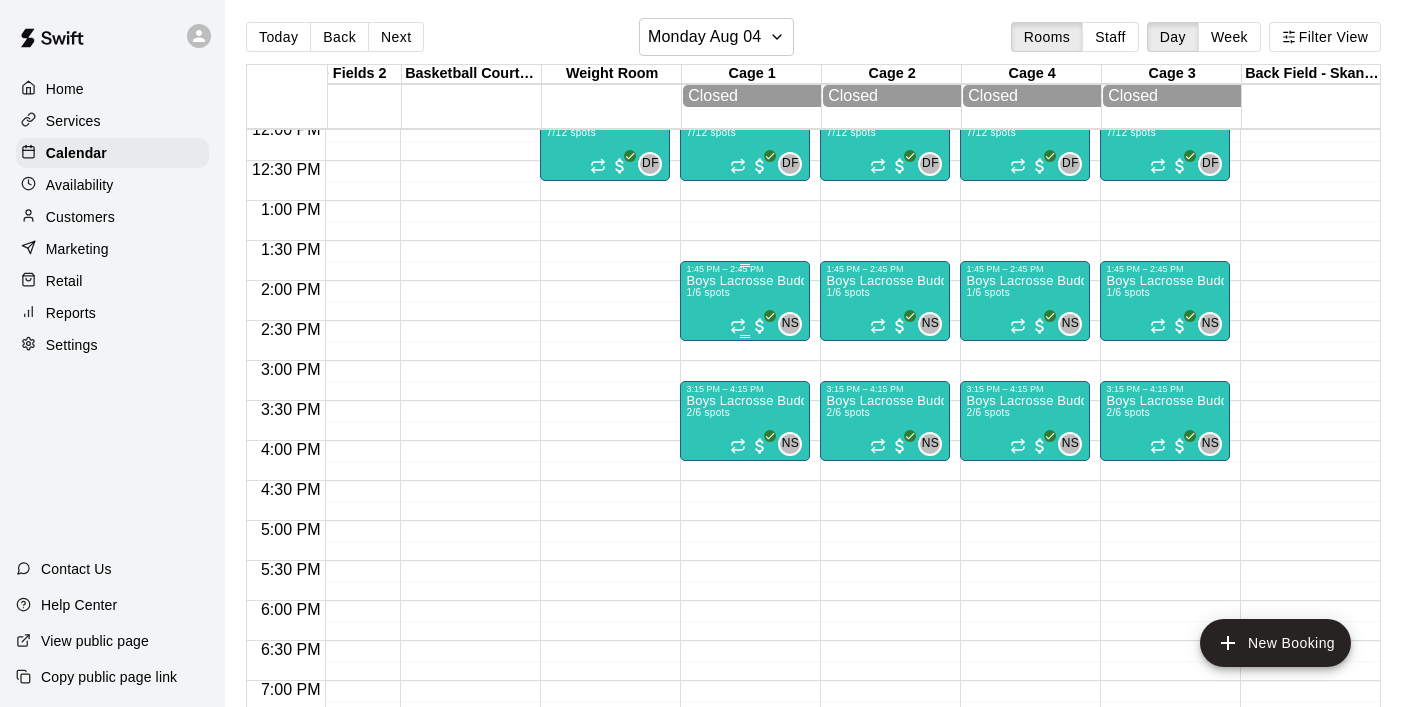 click on "Boys Lacrosse Buddies (10-12U)" at bounding box center [745, 281] 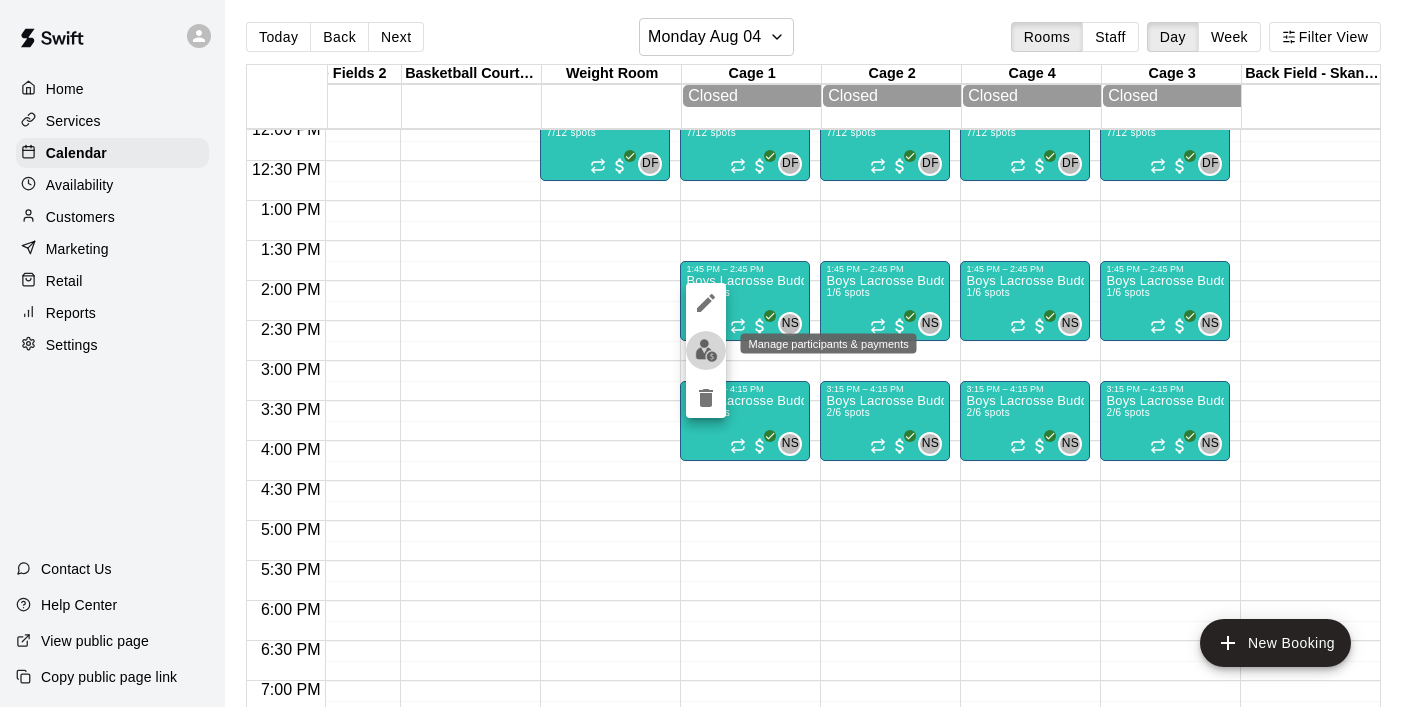 click at bounding box center (706, 350) 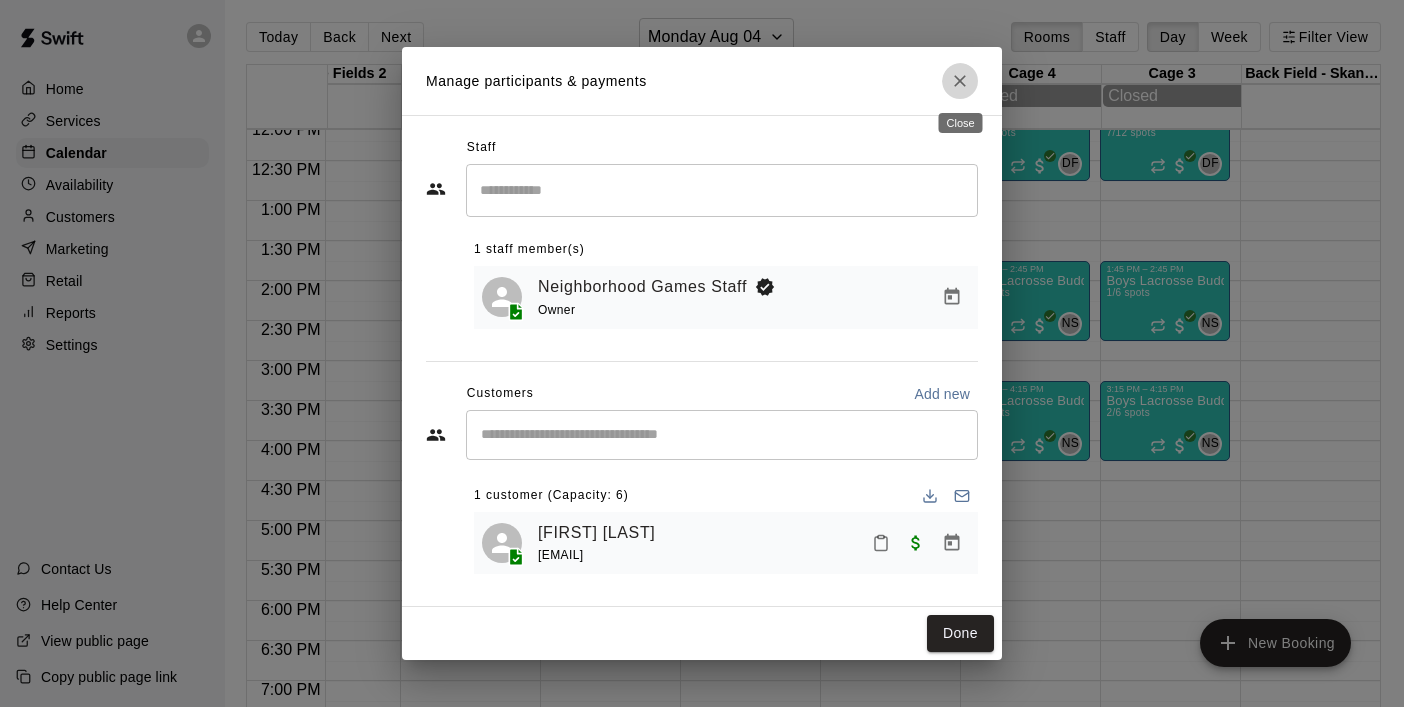 click 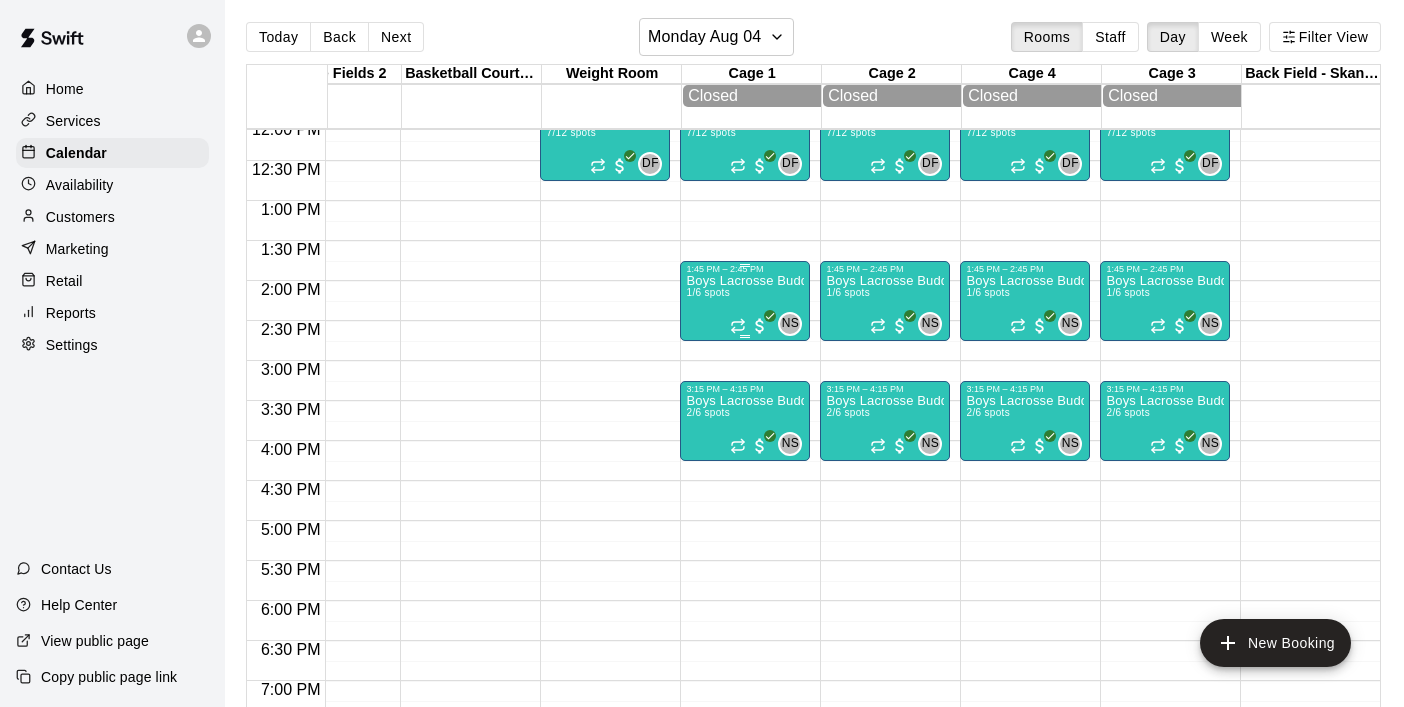 click on "Boys Lacrosse Buddies (10-12U)" at bounding box center [745, 281] 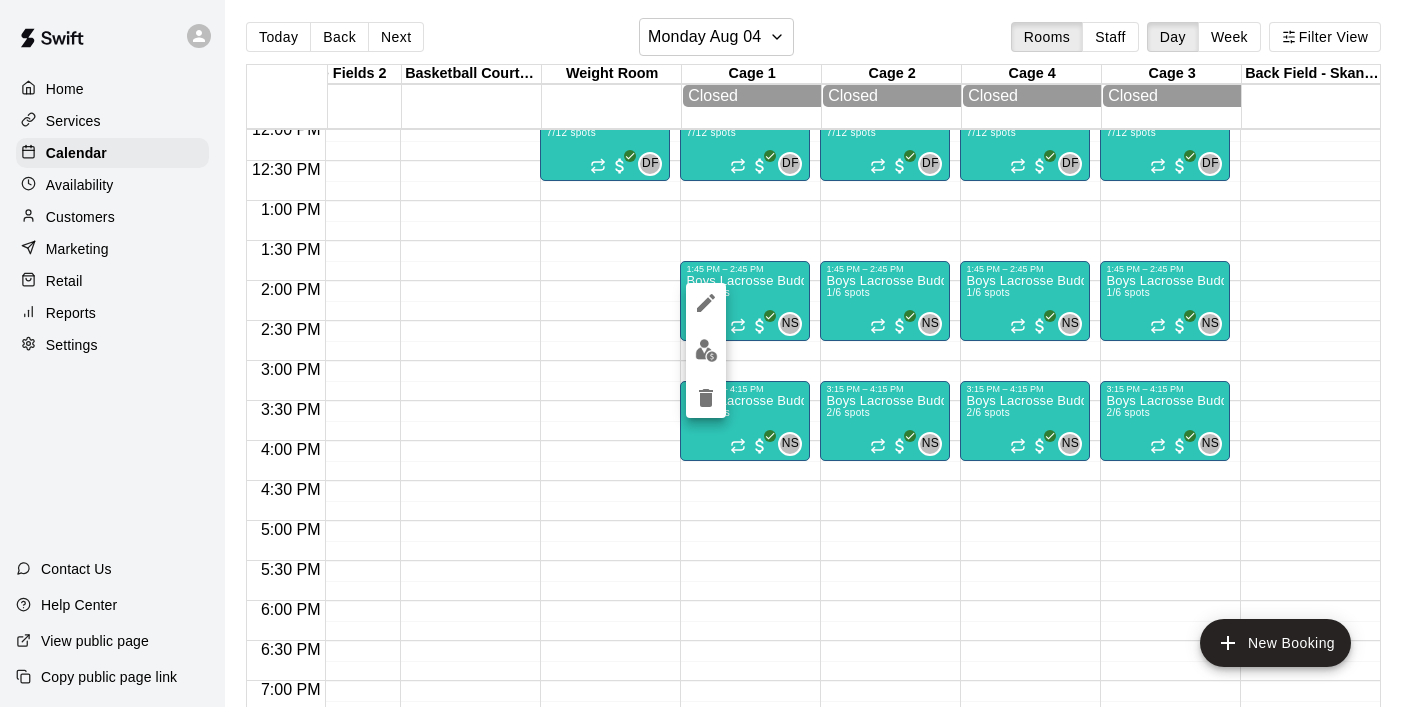 click at bounding box center [706, 350] 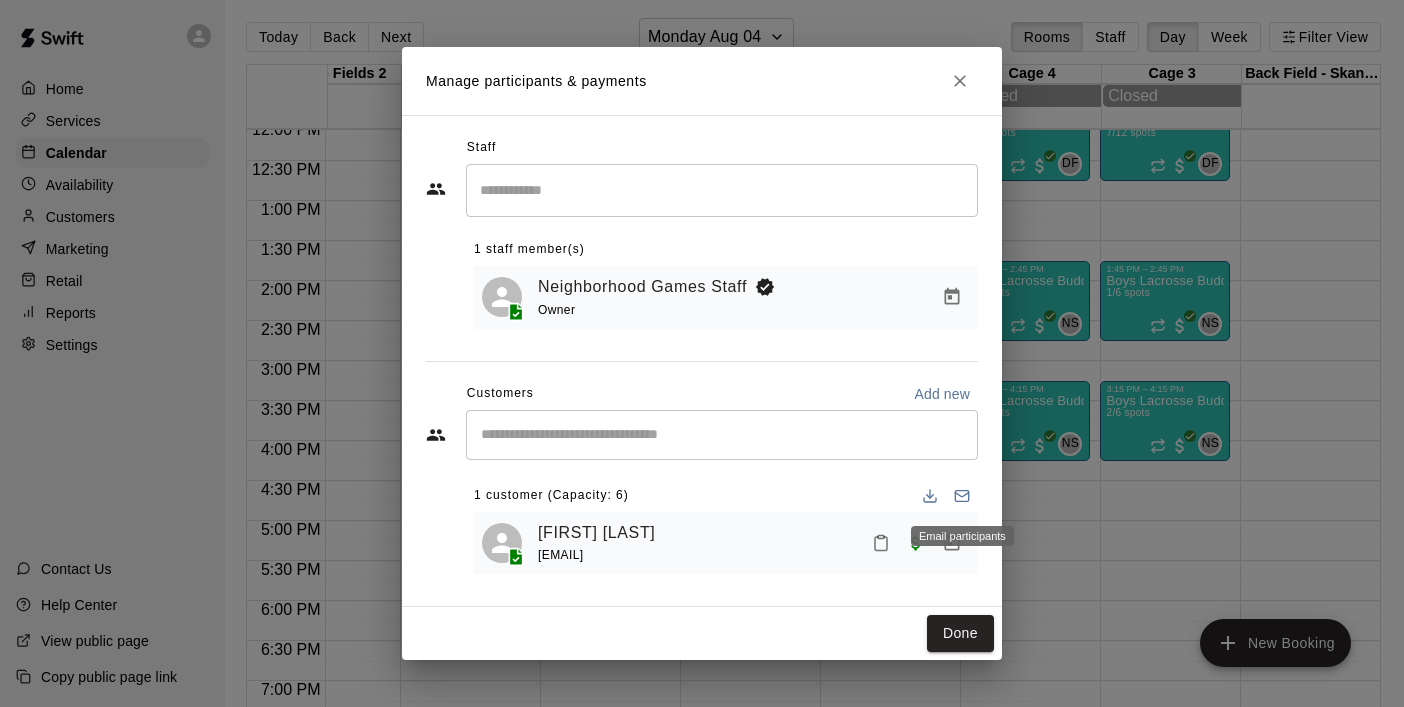 click 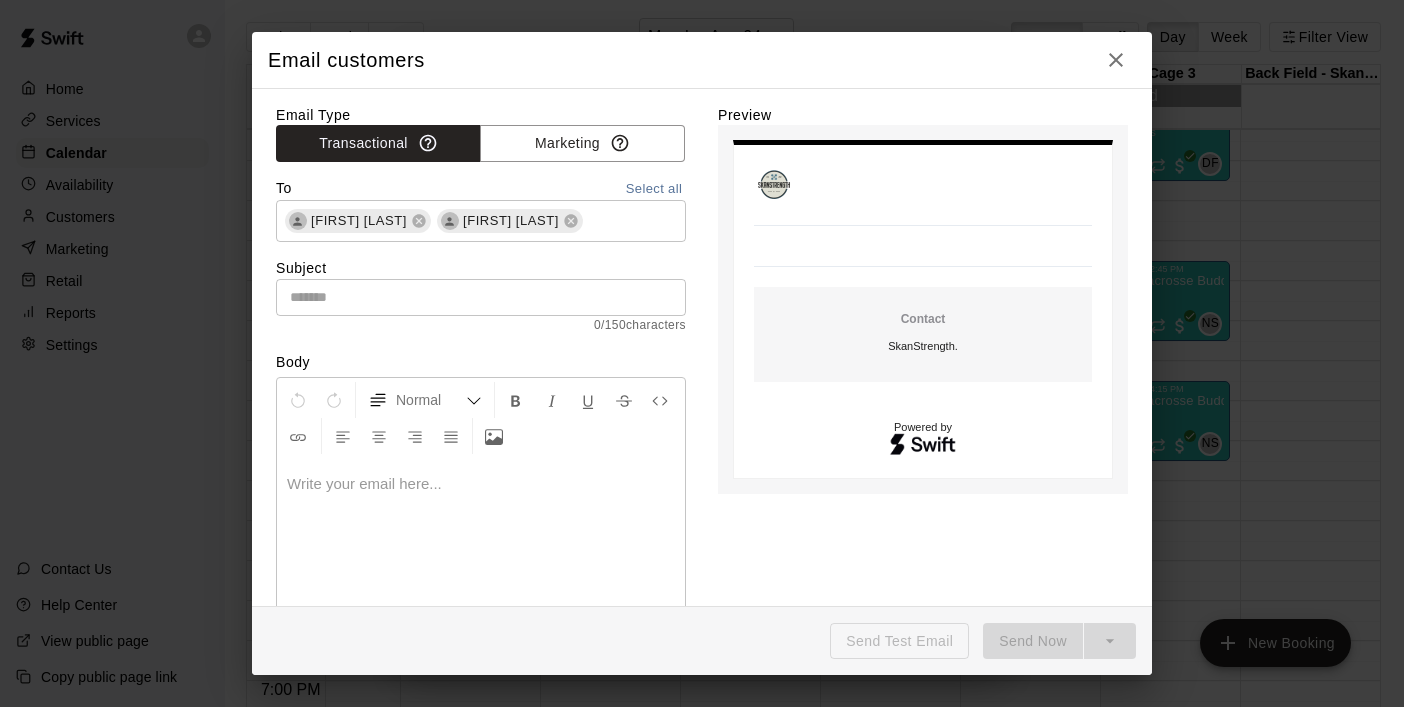 click at bounding box center [481, 484] 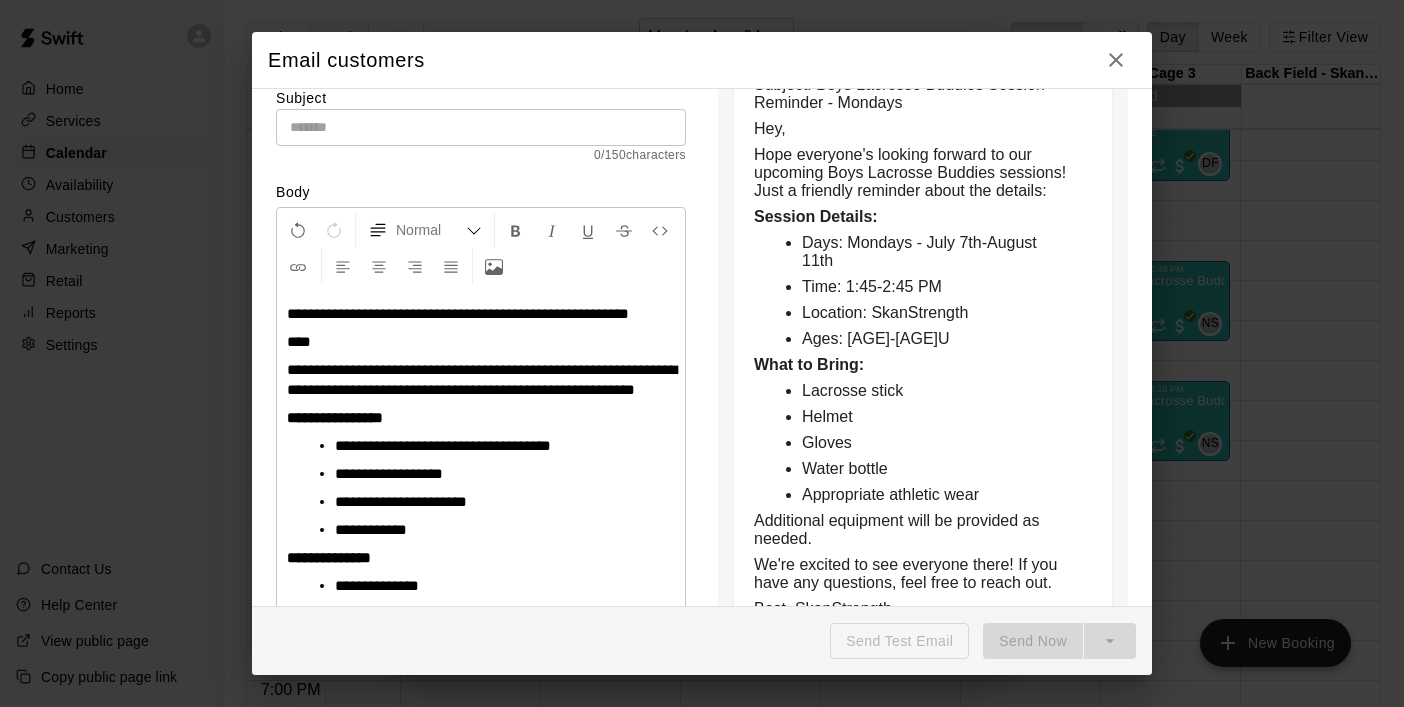 scroll, scrollTop: 168, scrollLeft: 0, axis: vertical 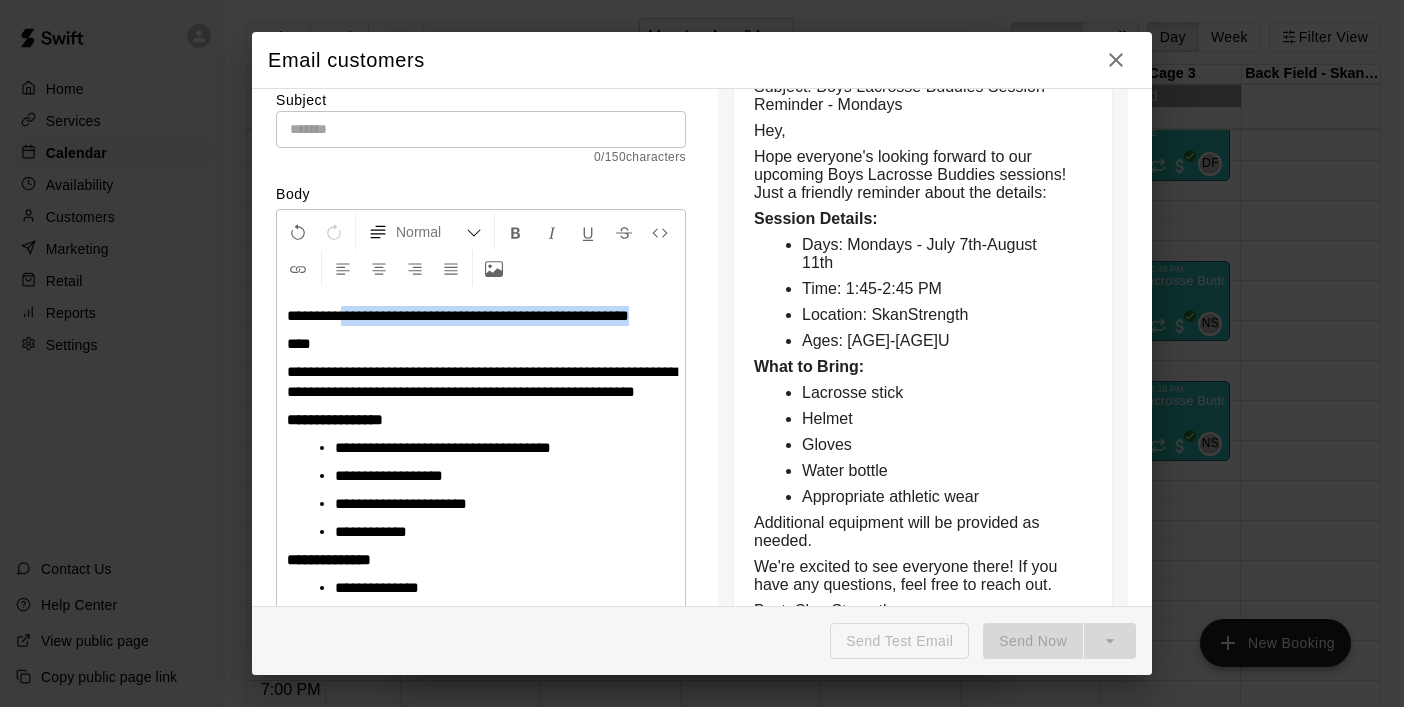 drag, startPoint x: 344, startPoint y: 313, endPoint x: 418, endPoint y: 340, distance: 78.77182 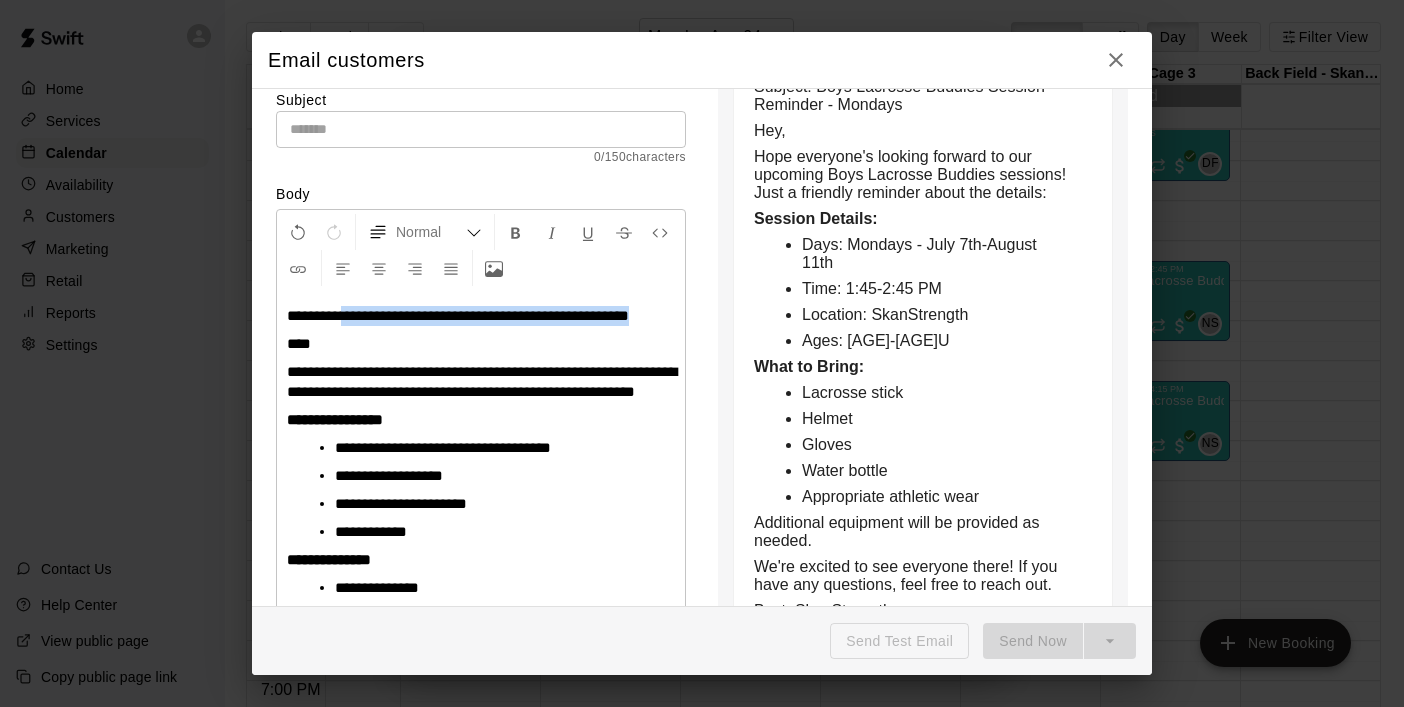 copy on "**********" 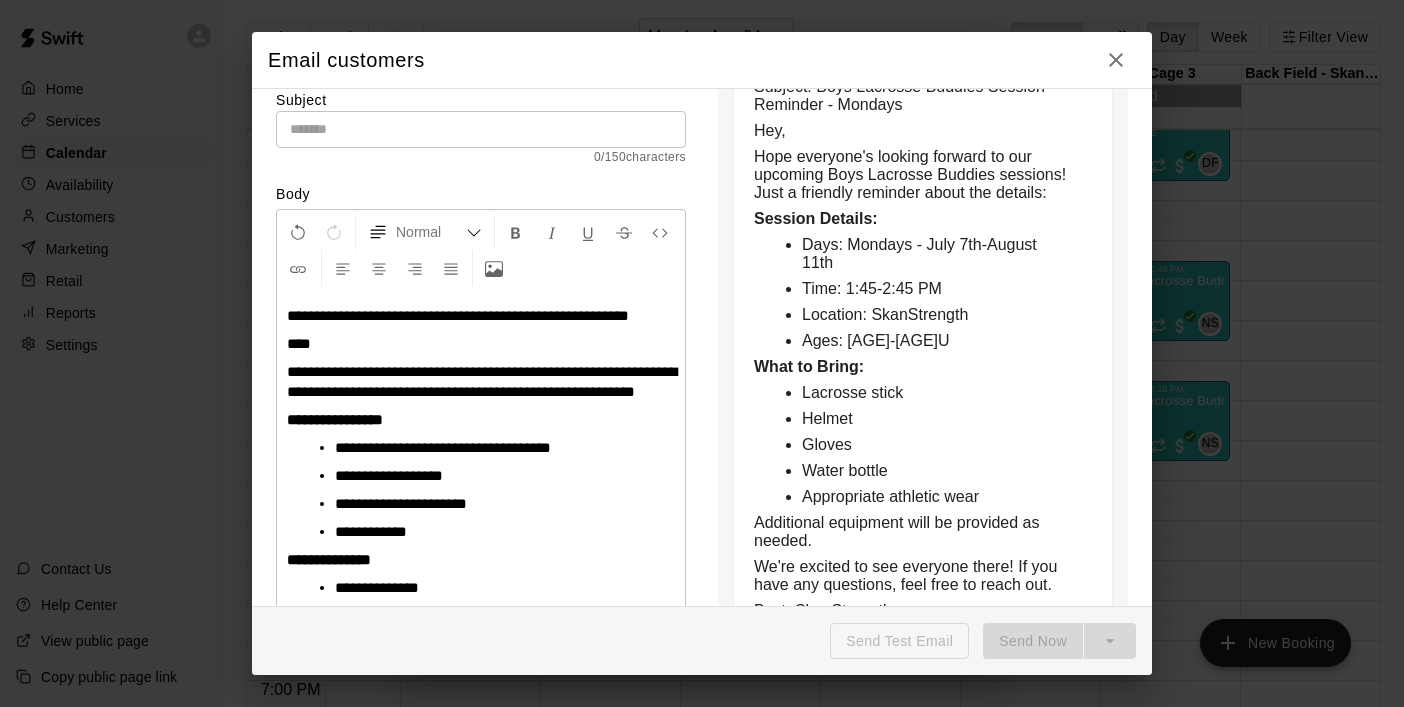 click at bounding box center (481, 129) 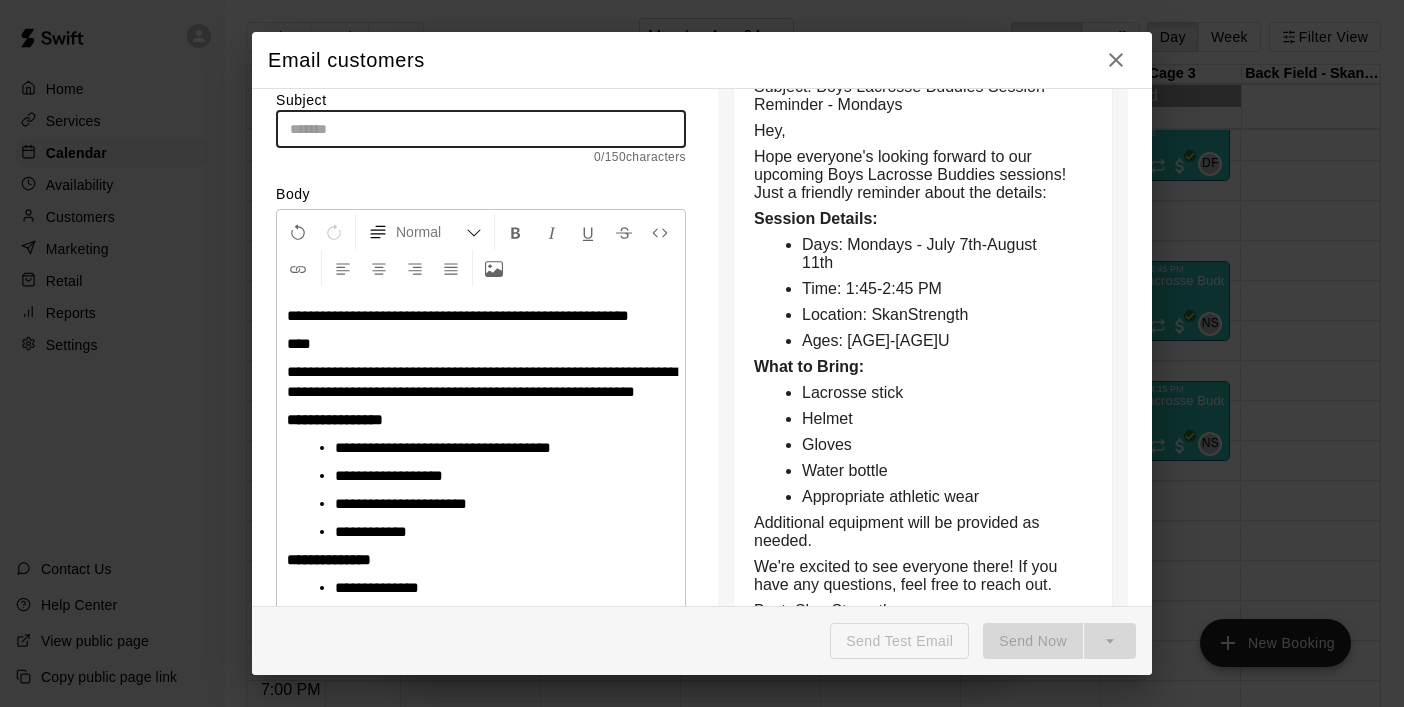 paste on "**********" 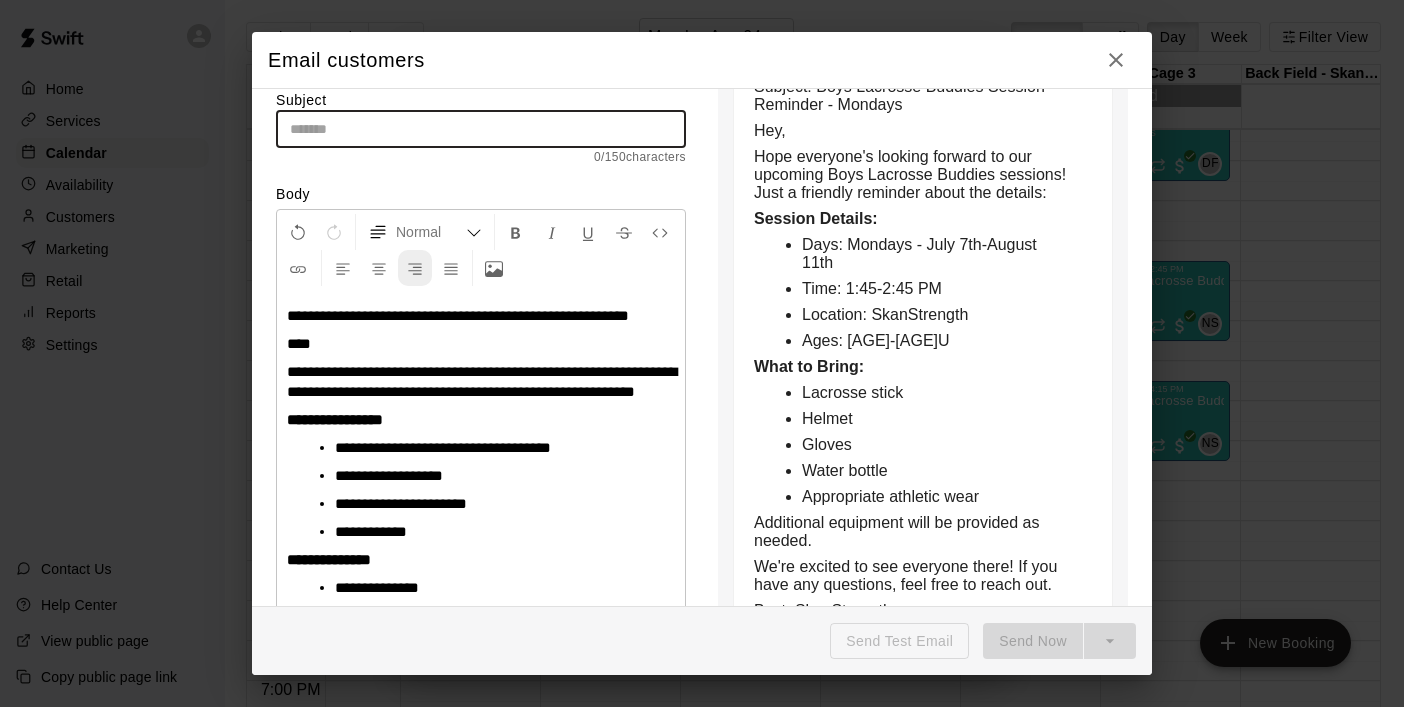 type on "**********" 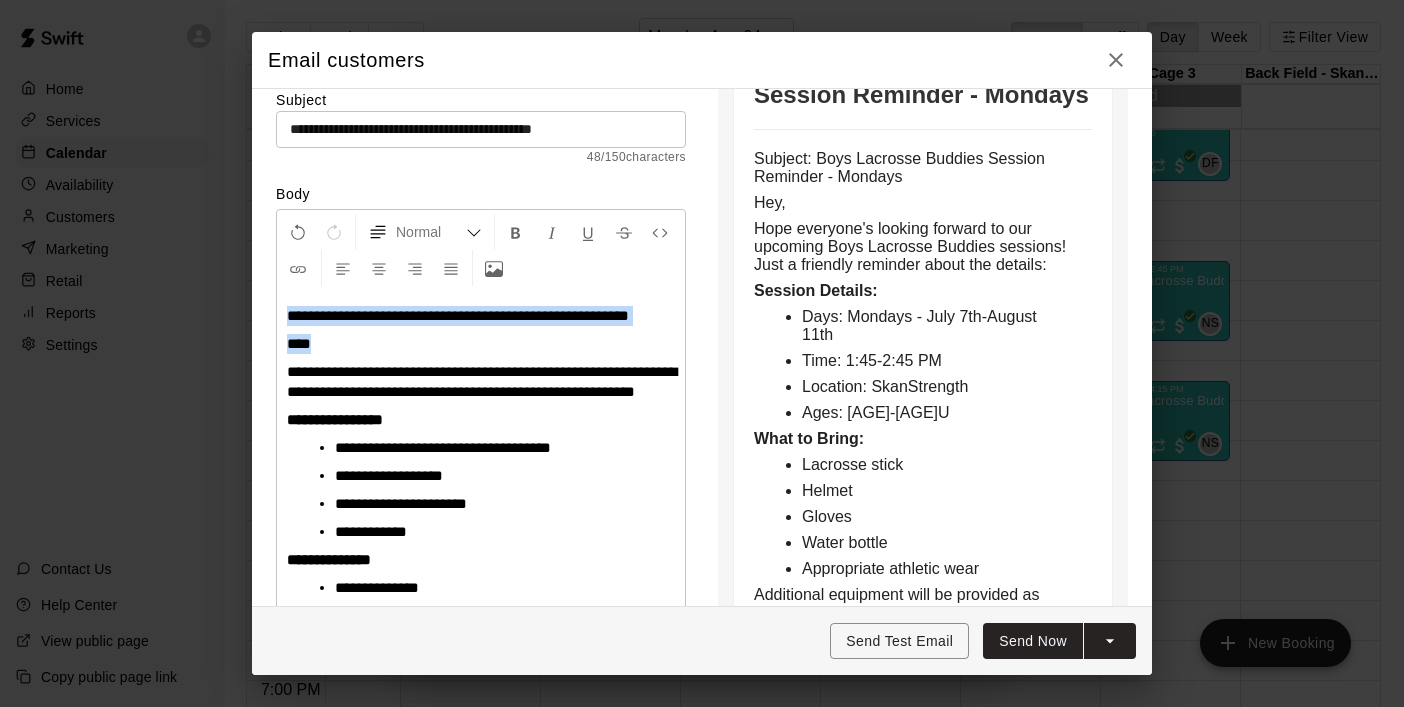 drag, startPoint x: 286, startPoint y: 313, endPoint x: 377, endPoint y: 354, distance: 99.80982 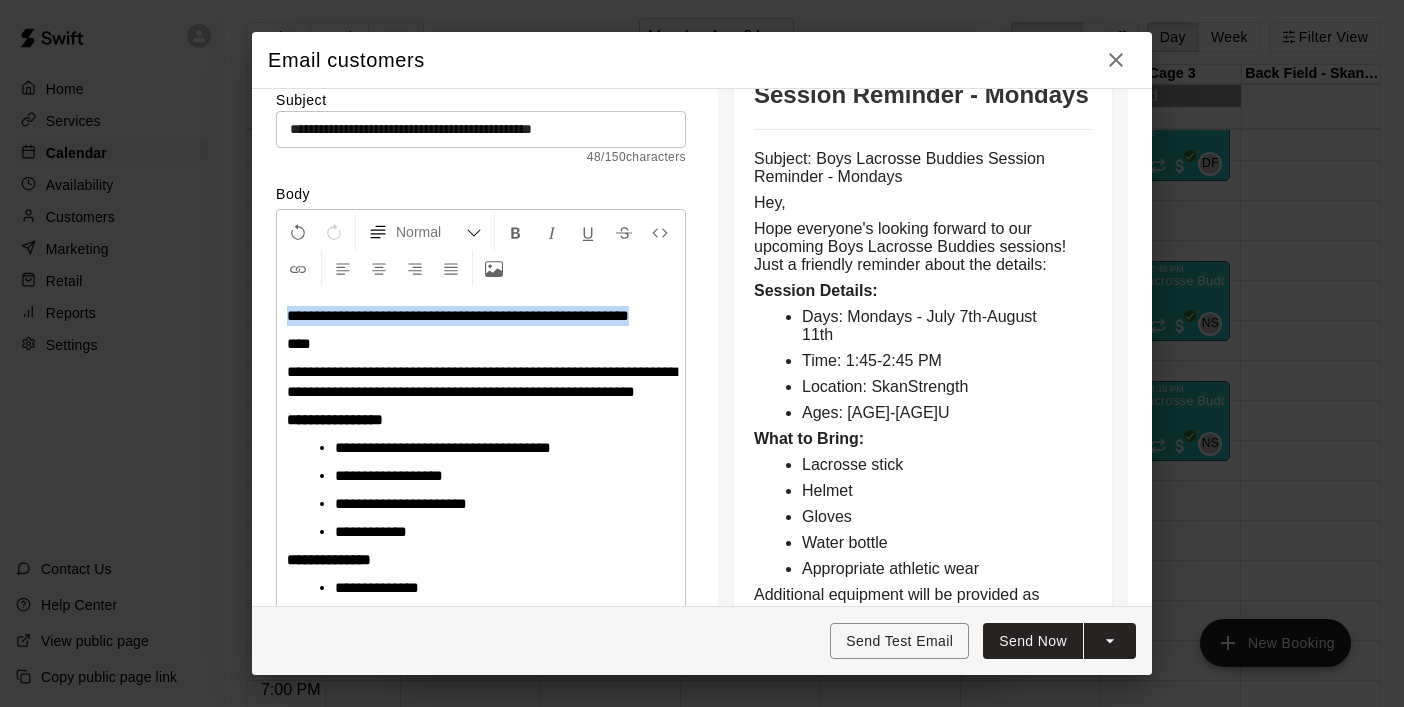 drag, startPoint x: 366, startPoint y: 348, endPoint x: 282, endPoint y: 313, distance: 91 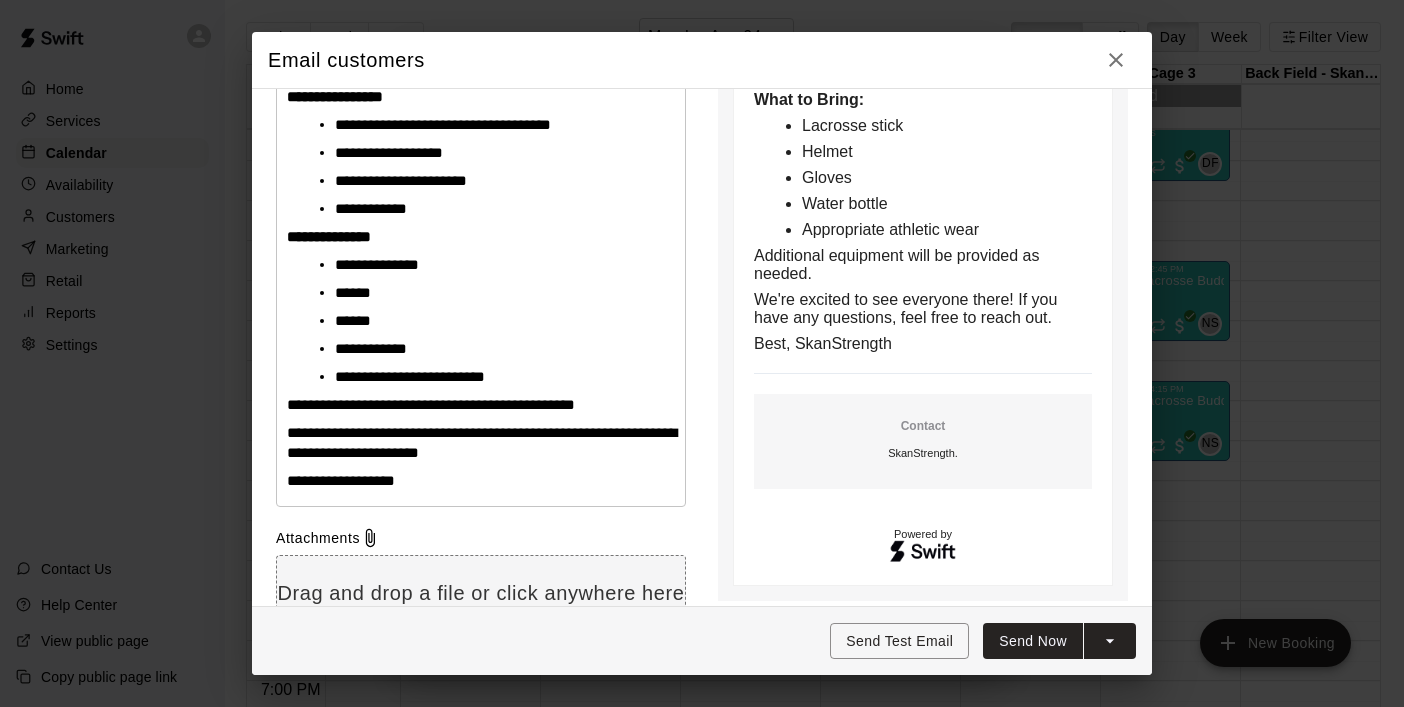 scroll, scrollTop: 464, scrollLeft: 0, axis: vertical 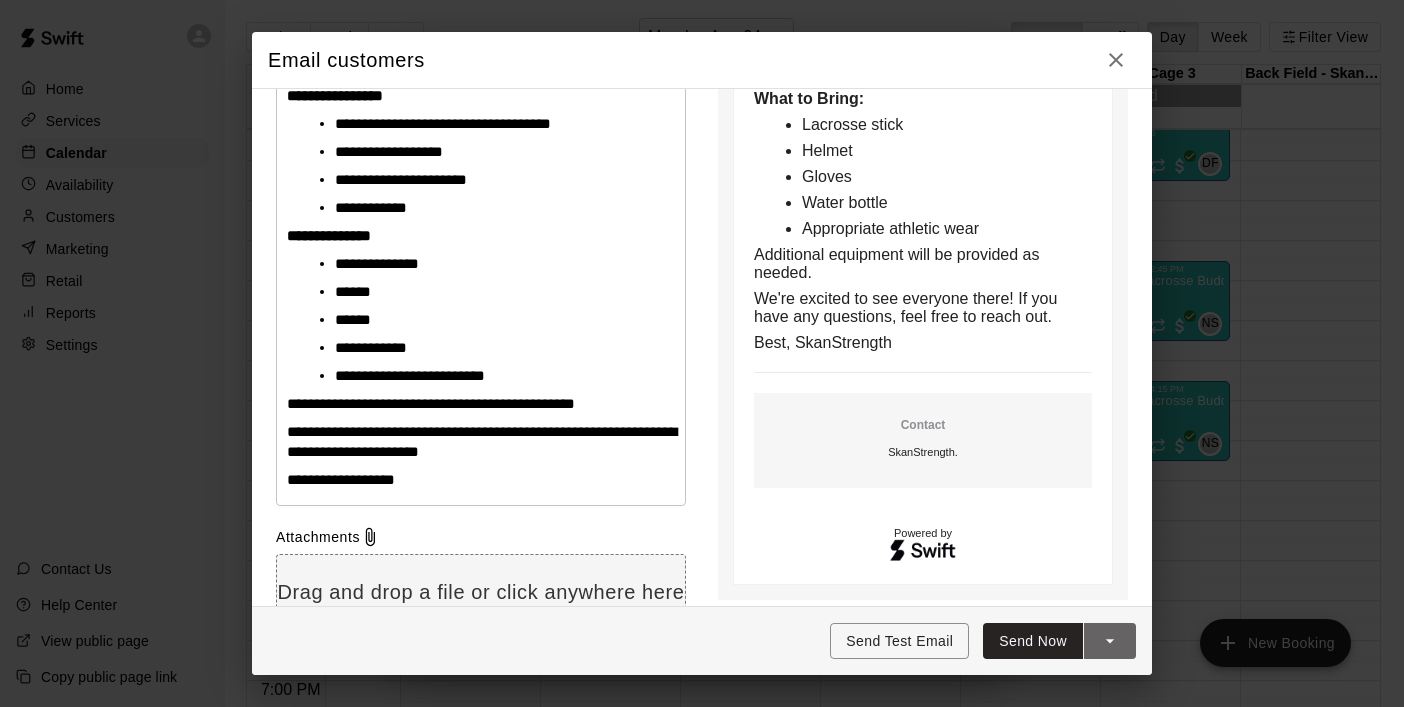 click at bounding box center (1110, 641) 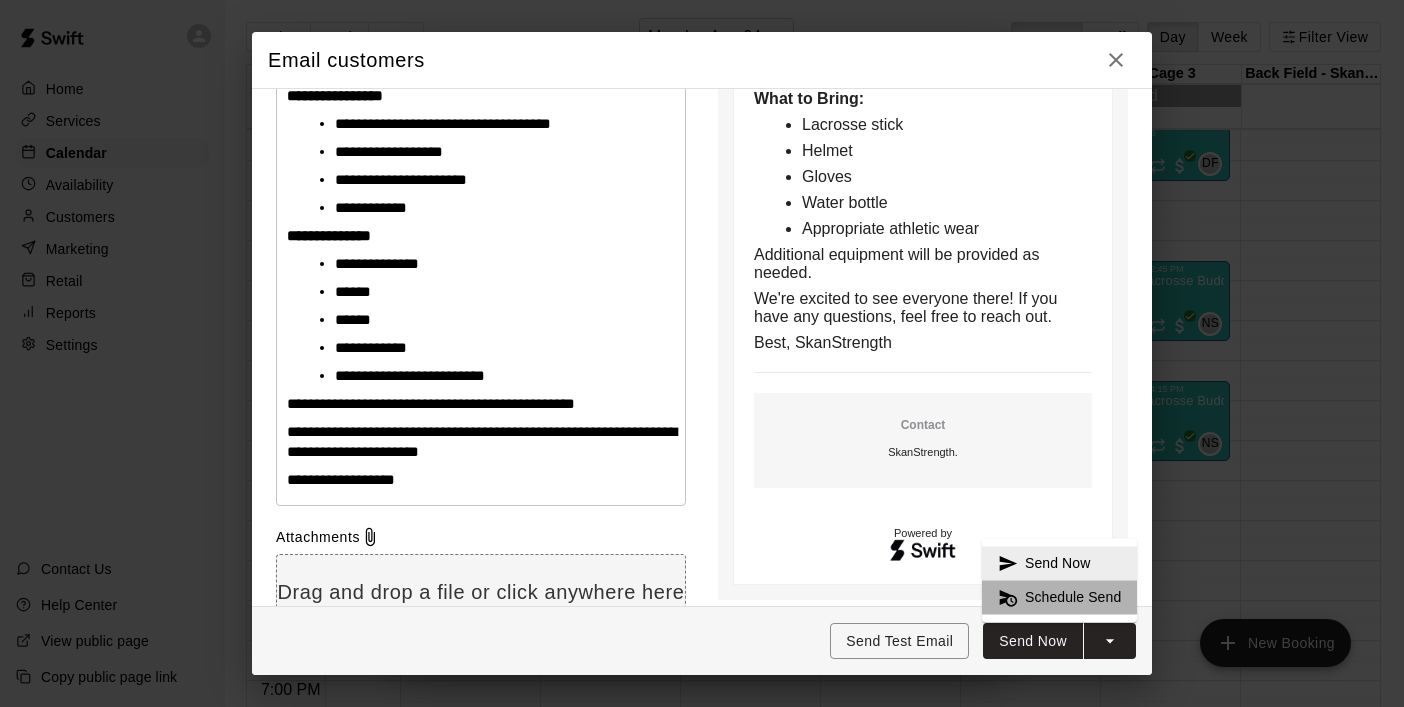 click on "Schedule Send" at bounding box center (1073, 598) 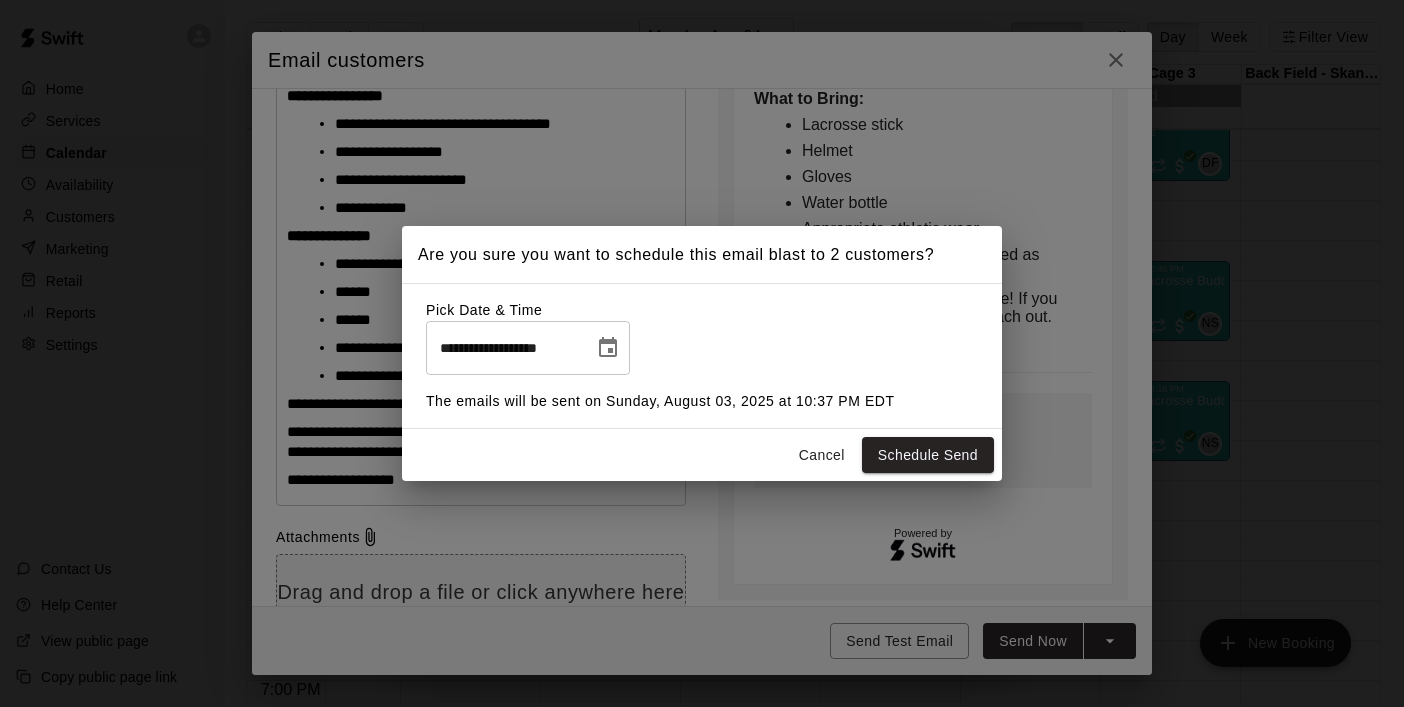 click 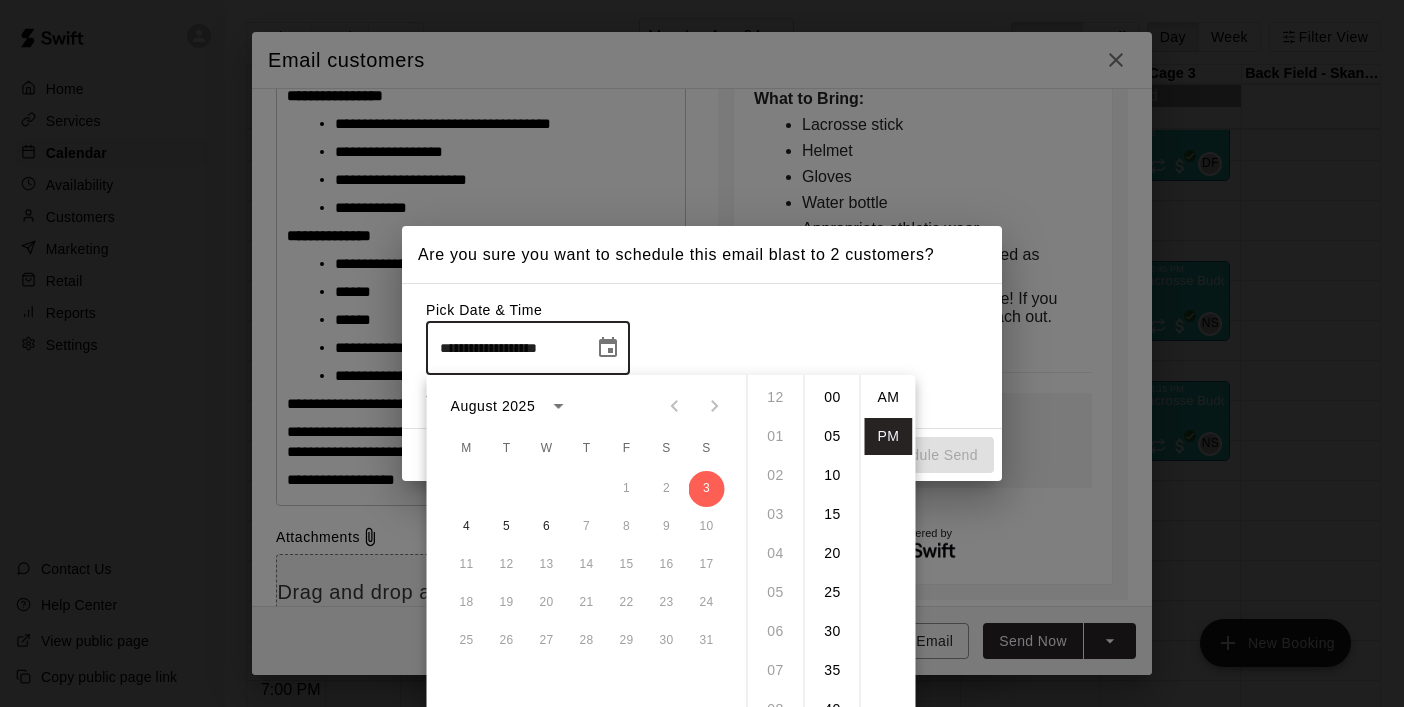 scroll, scrollTop: 390, scrollLeft: 0, axis: vertical 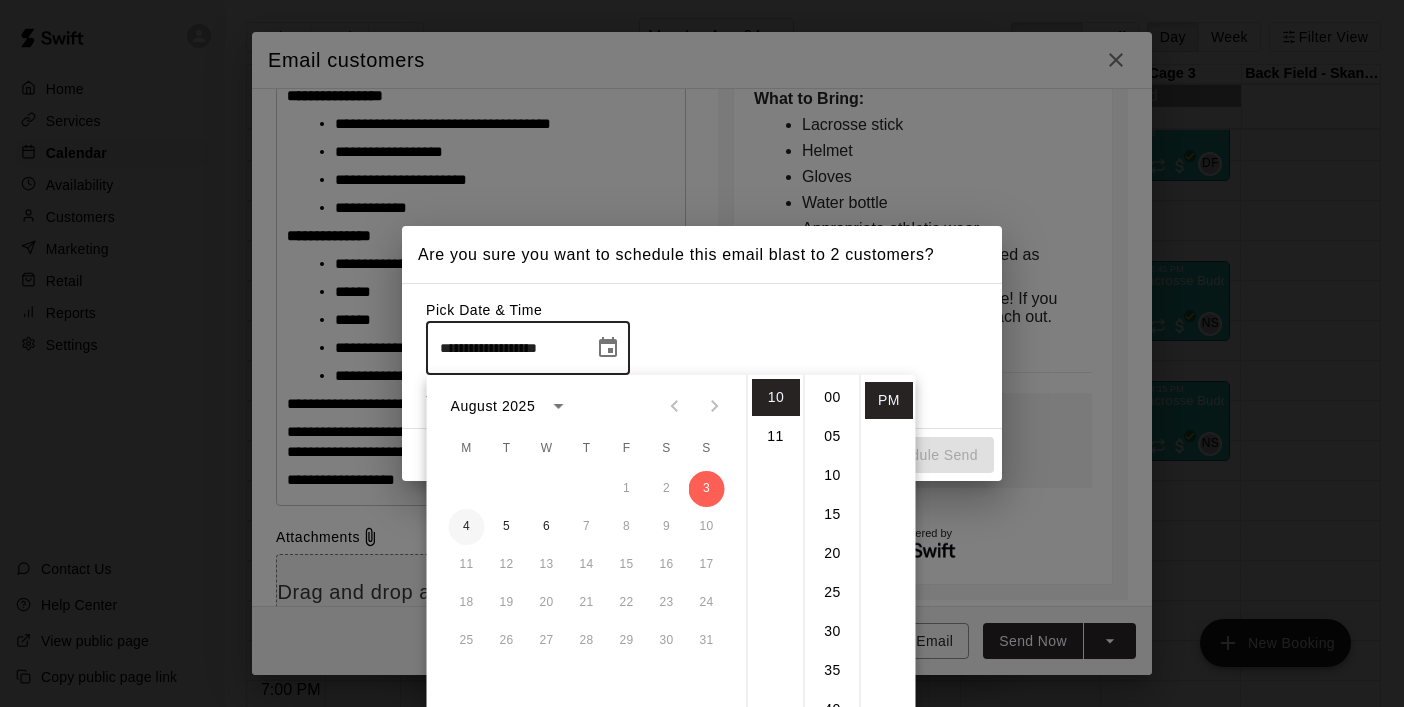 click on "4" at bounding box center (467, 527) 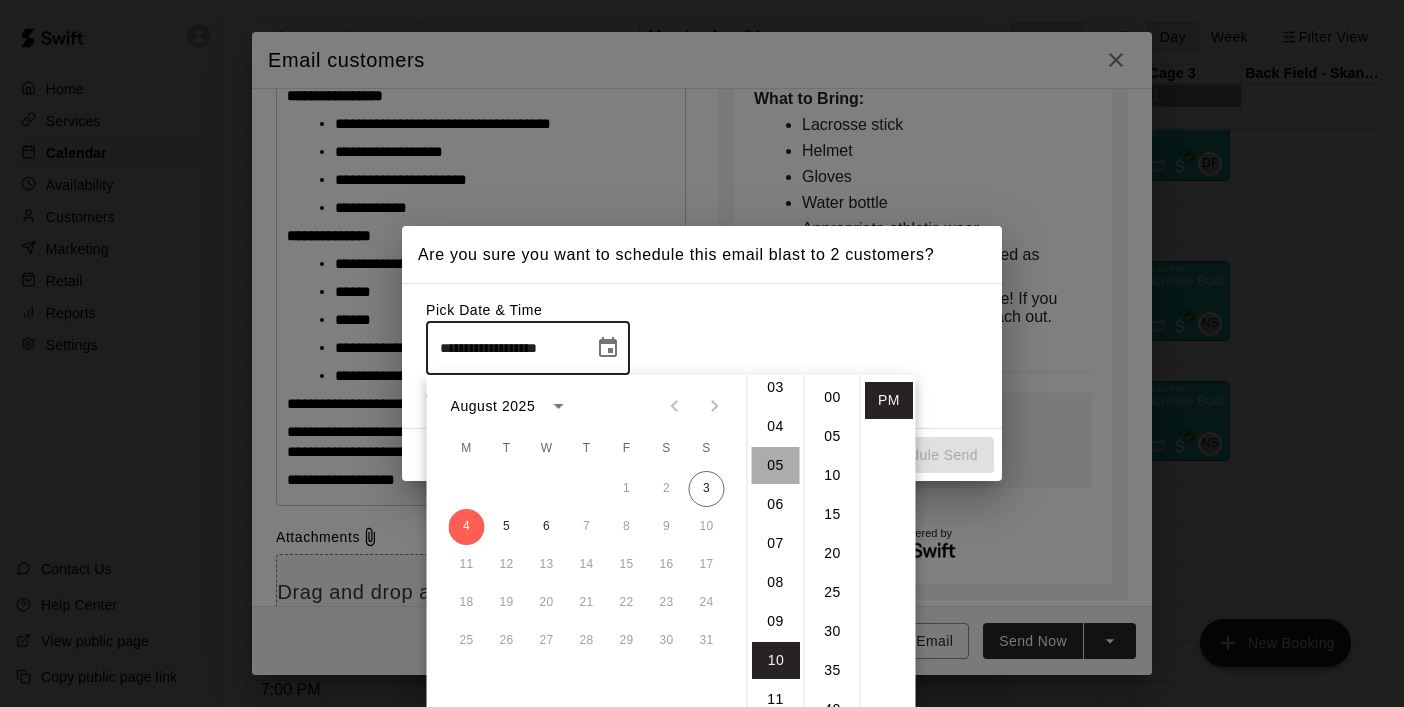 click on "05" at bounding box center [776, 465] 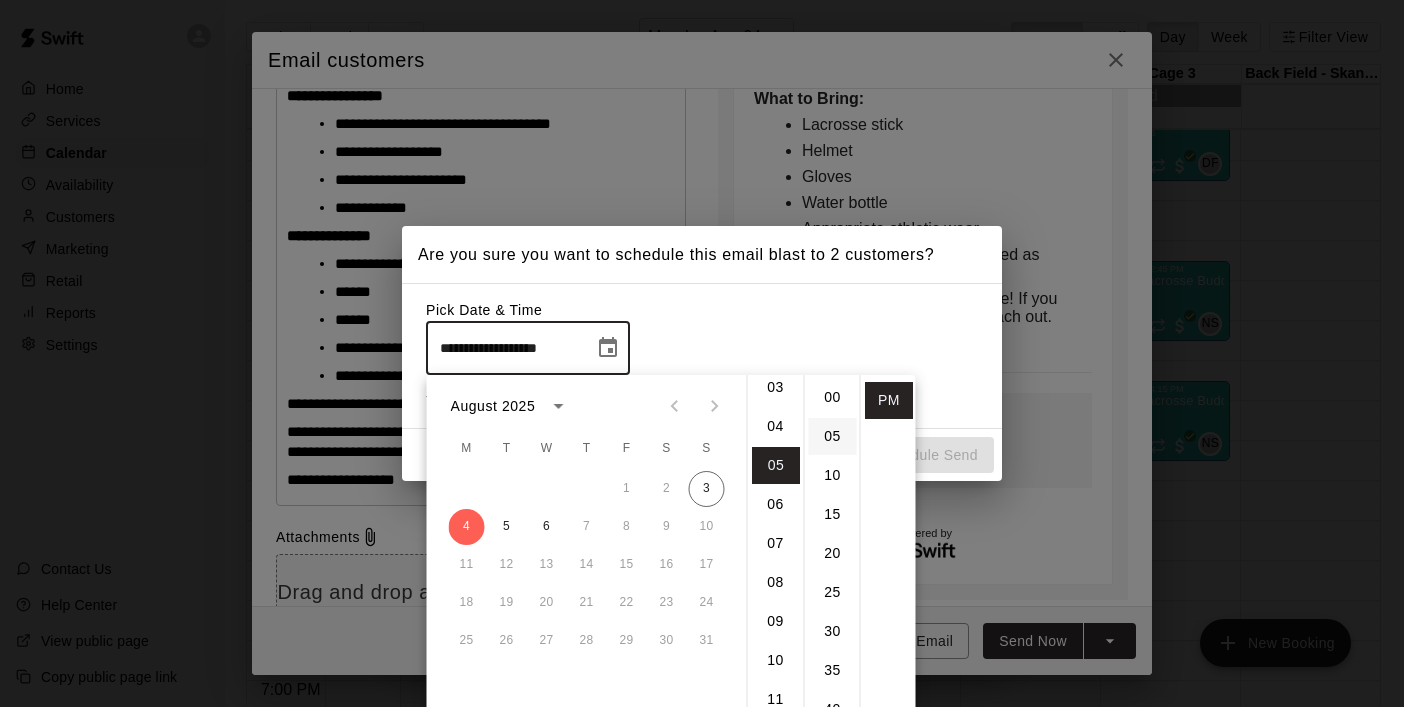 scroll, scrollTop: 195, scrollLeft: 0, axis: vertical 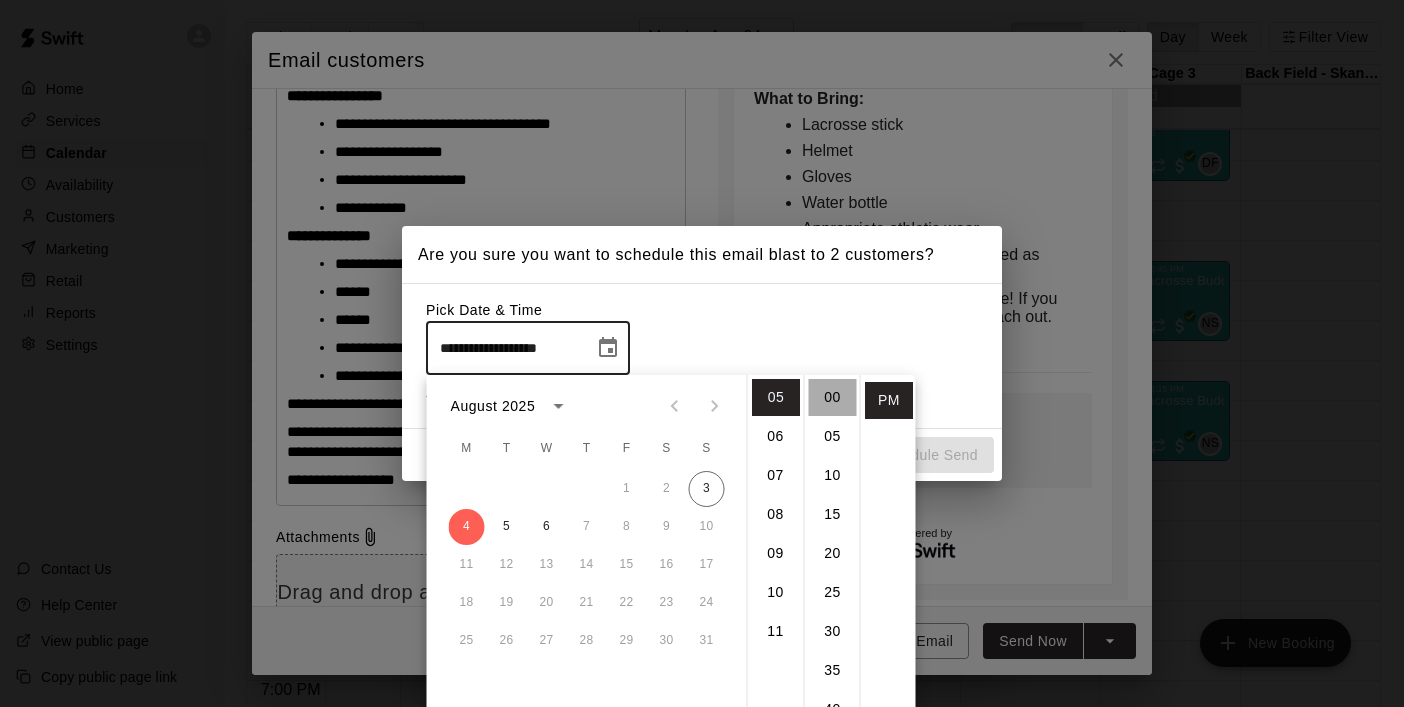 click on "00" at bounding box center [833, 397] 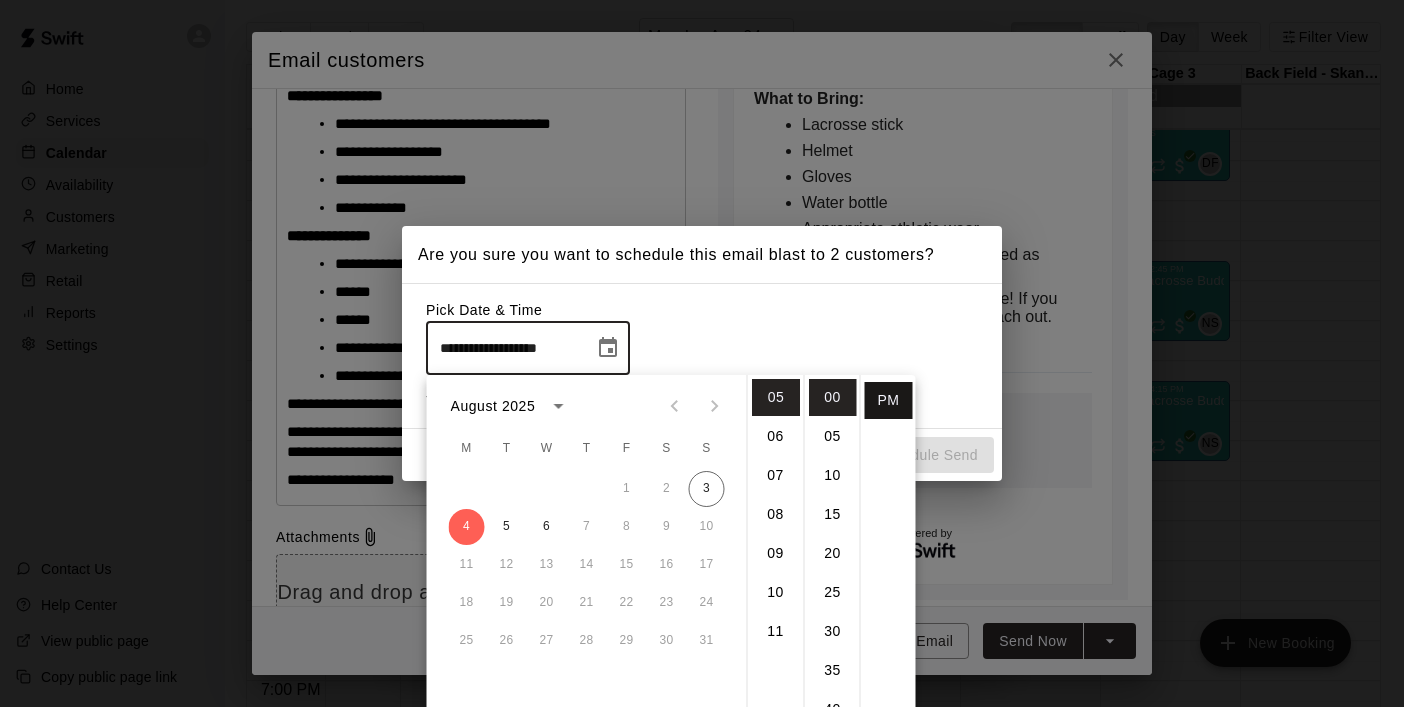 scroll, scrollTop: 0, scrollLeft: 0, axis: both 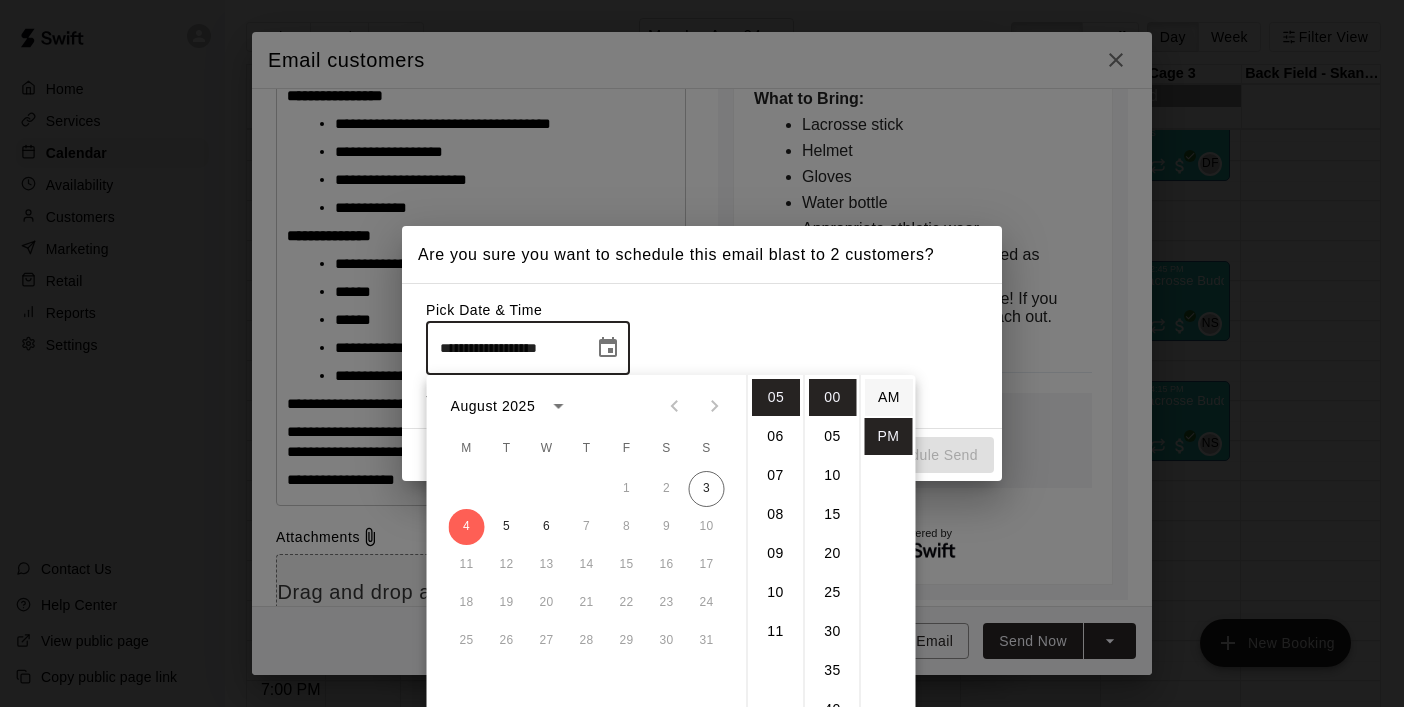 click on "AM" at bounding box center [889, 397] 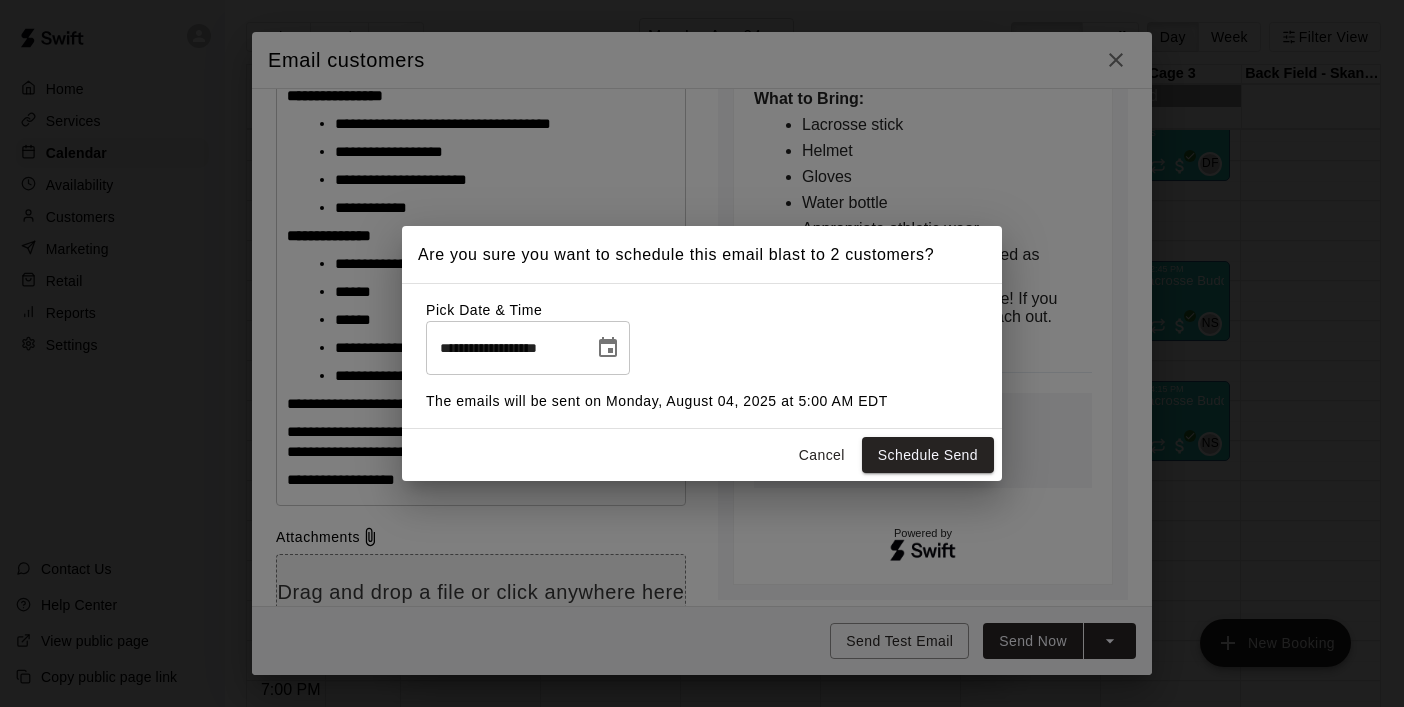 type on "**********" 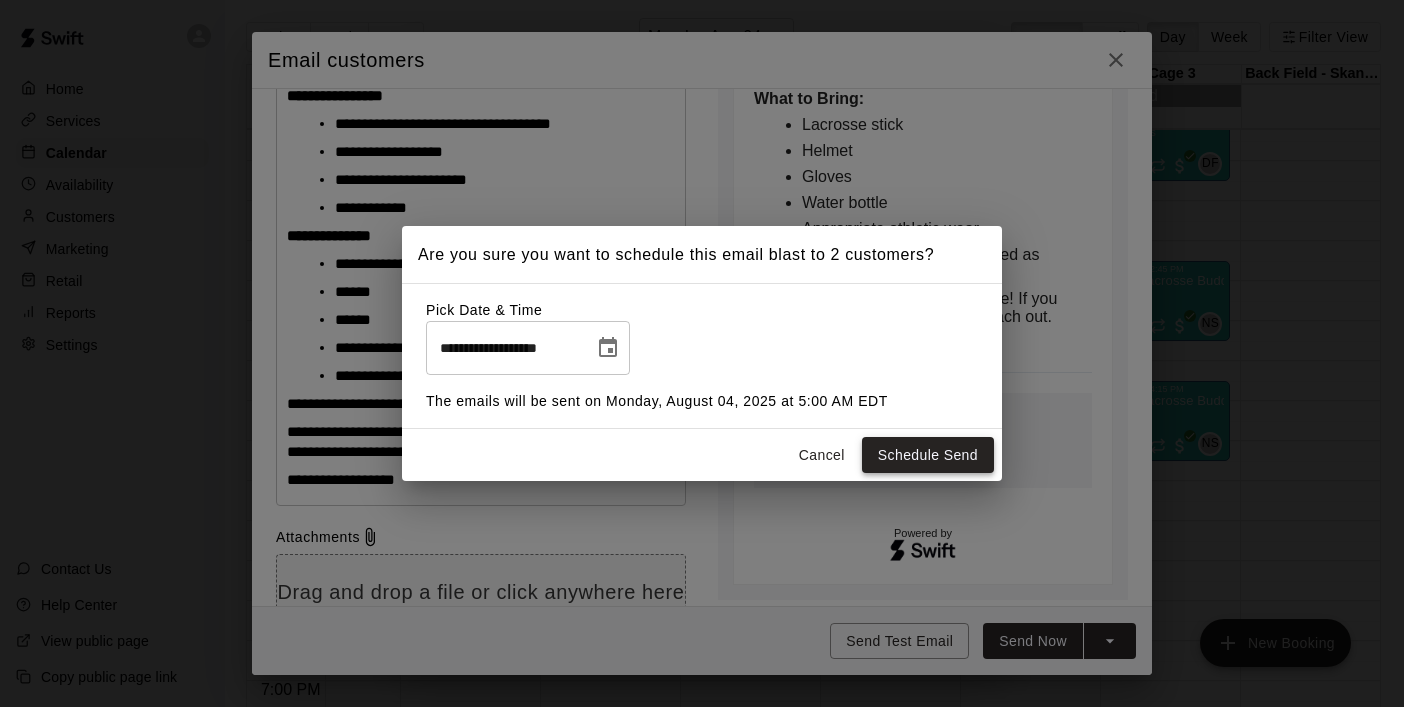 click on "Schedule Send" at bounding box center (928, 455) 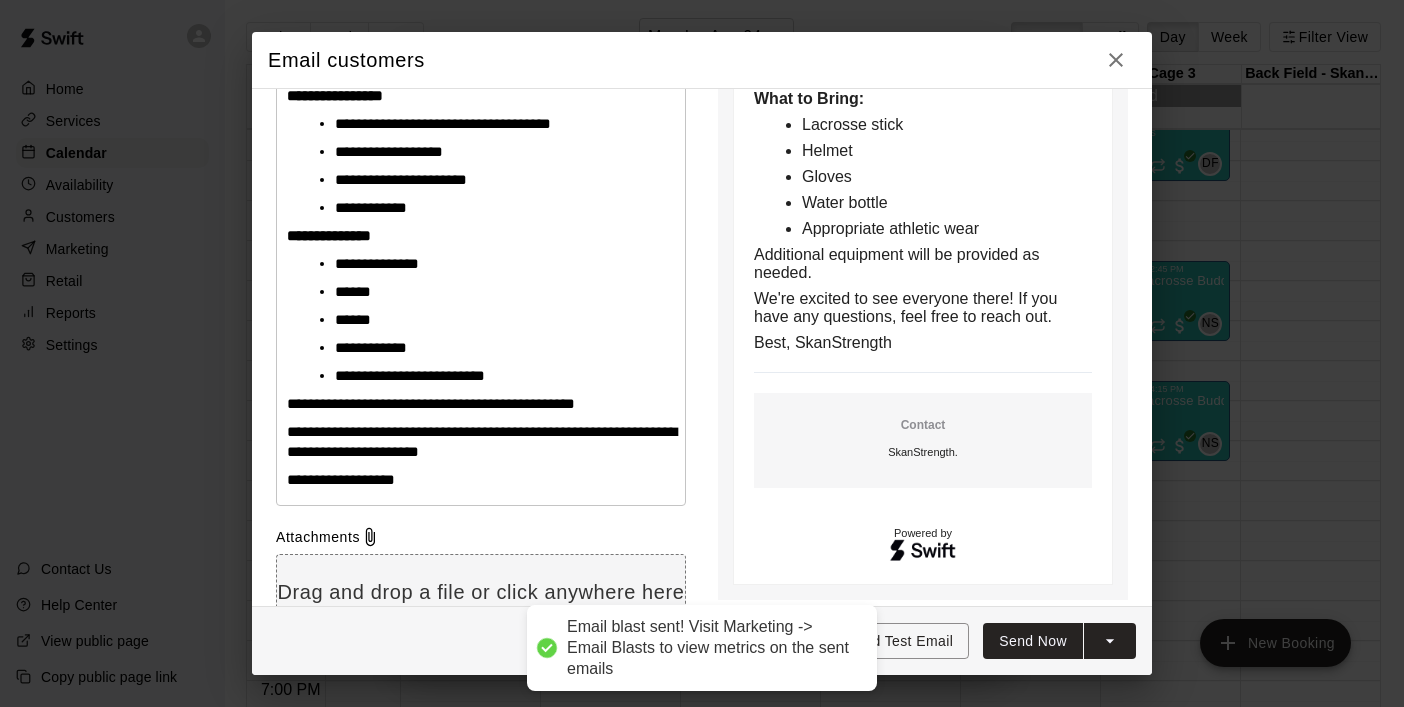 type 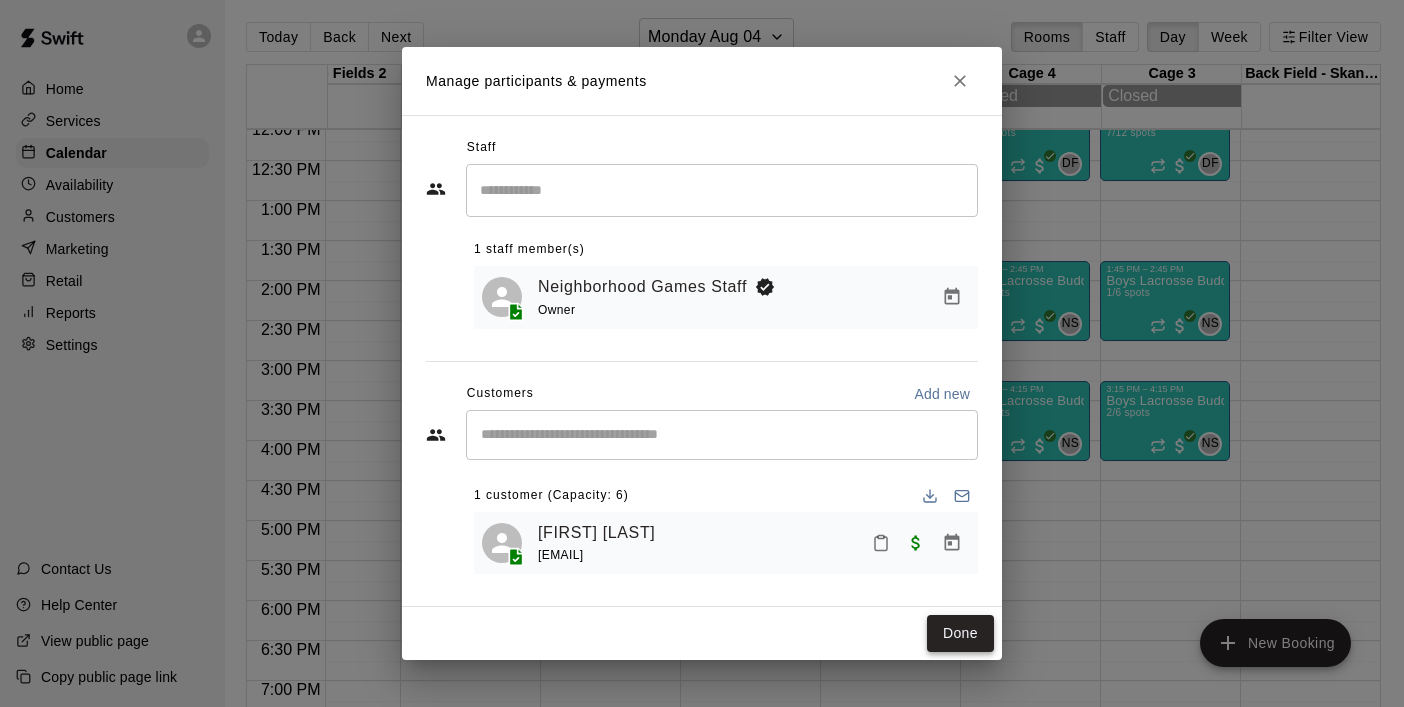 click on "Done" at bounding box center (960, 633) 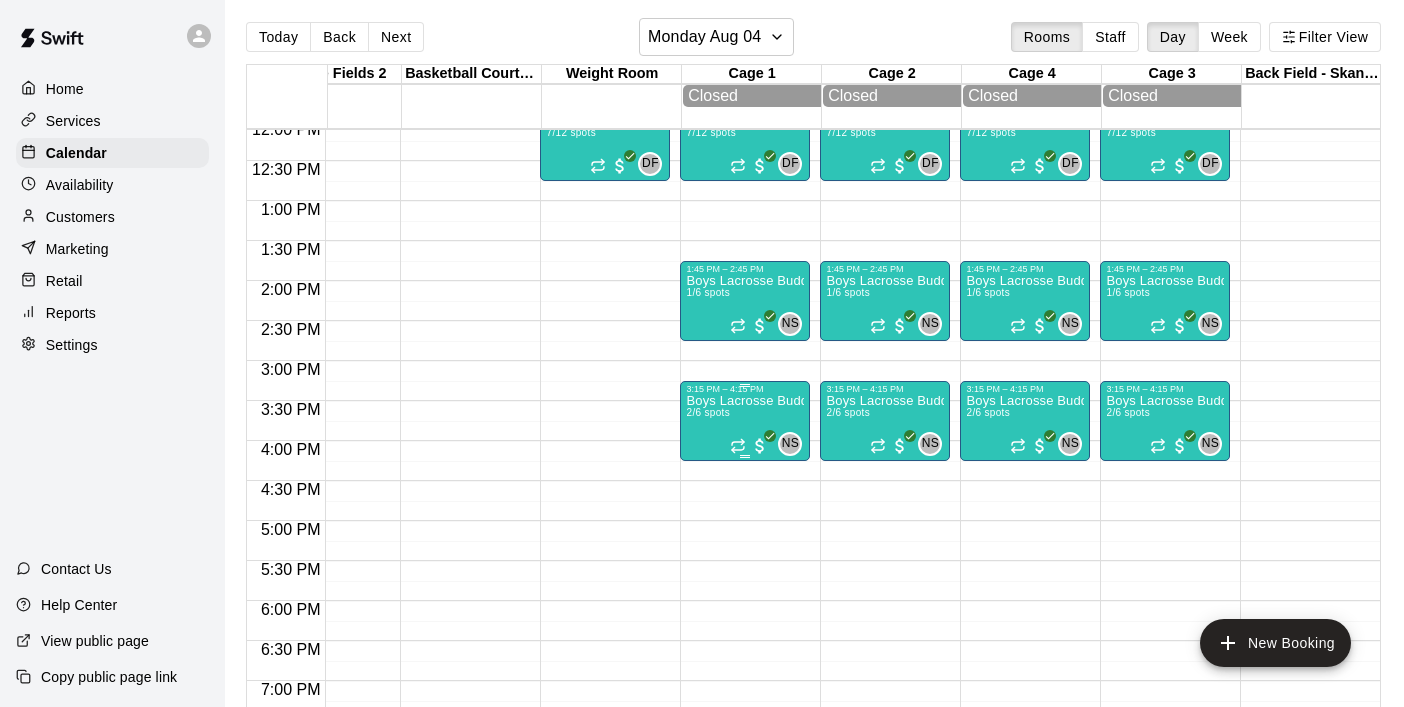 click on "Boys Lacrosse Buddies (7-9U)" at bounding box center [745, 401] 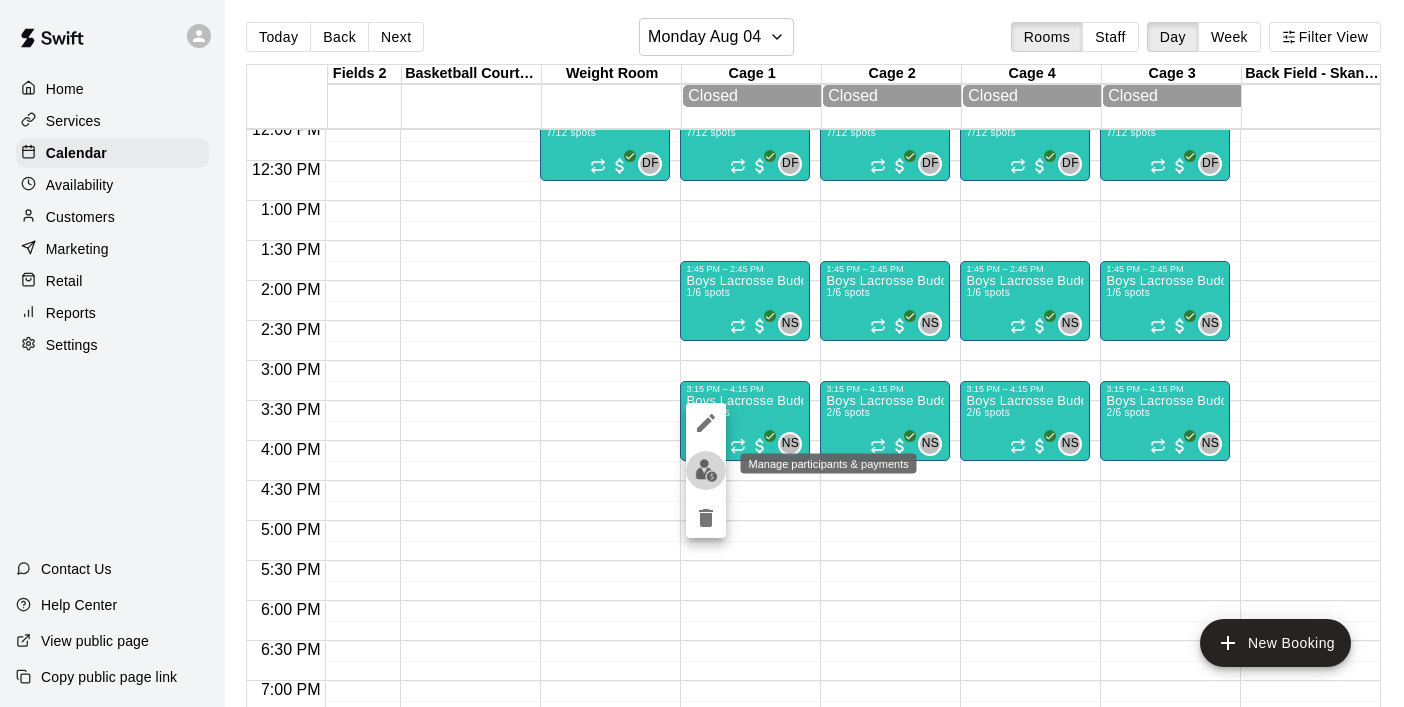 click at bounding box center (706, 470) 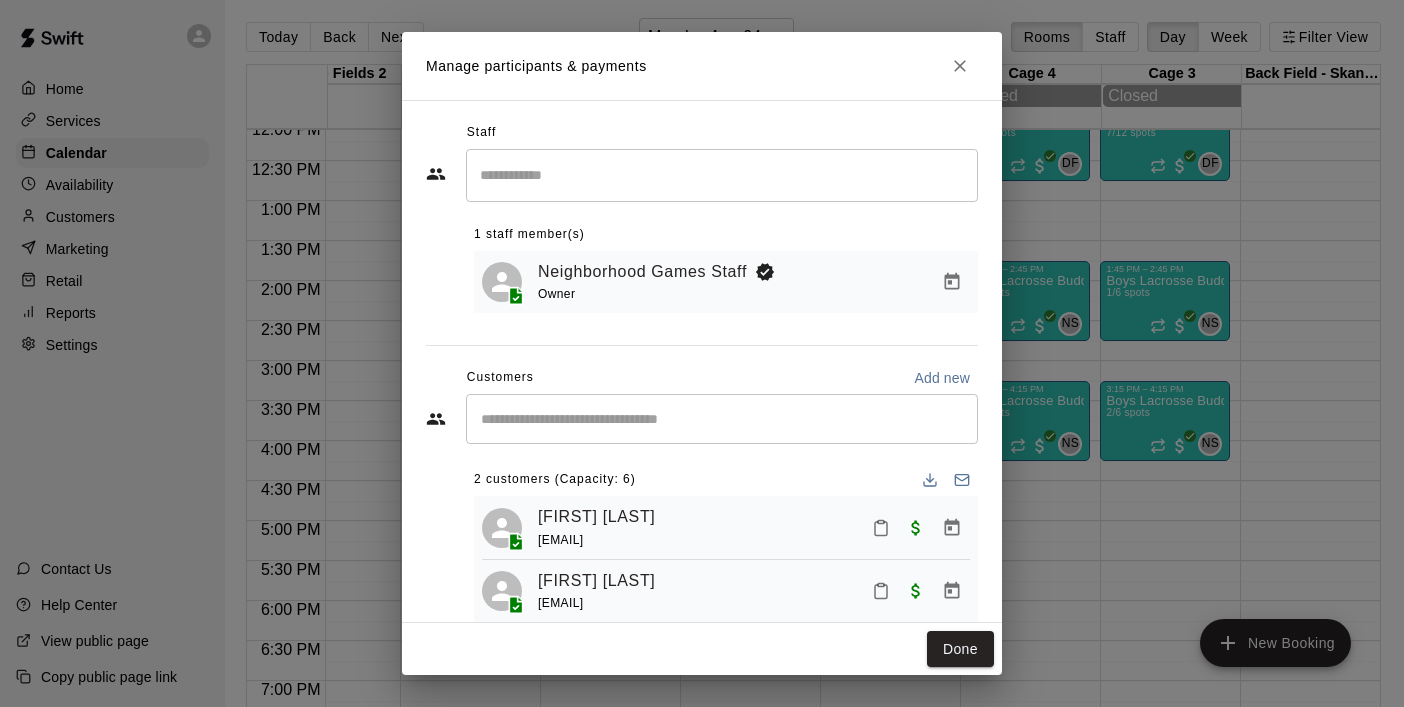 scroll, scrollTop: 45, scrollLeft: 0, axis: vertical 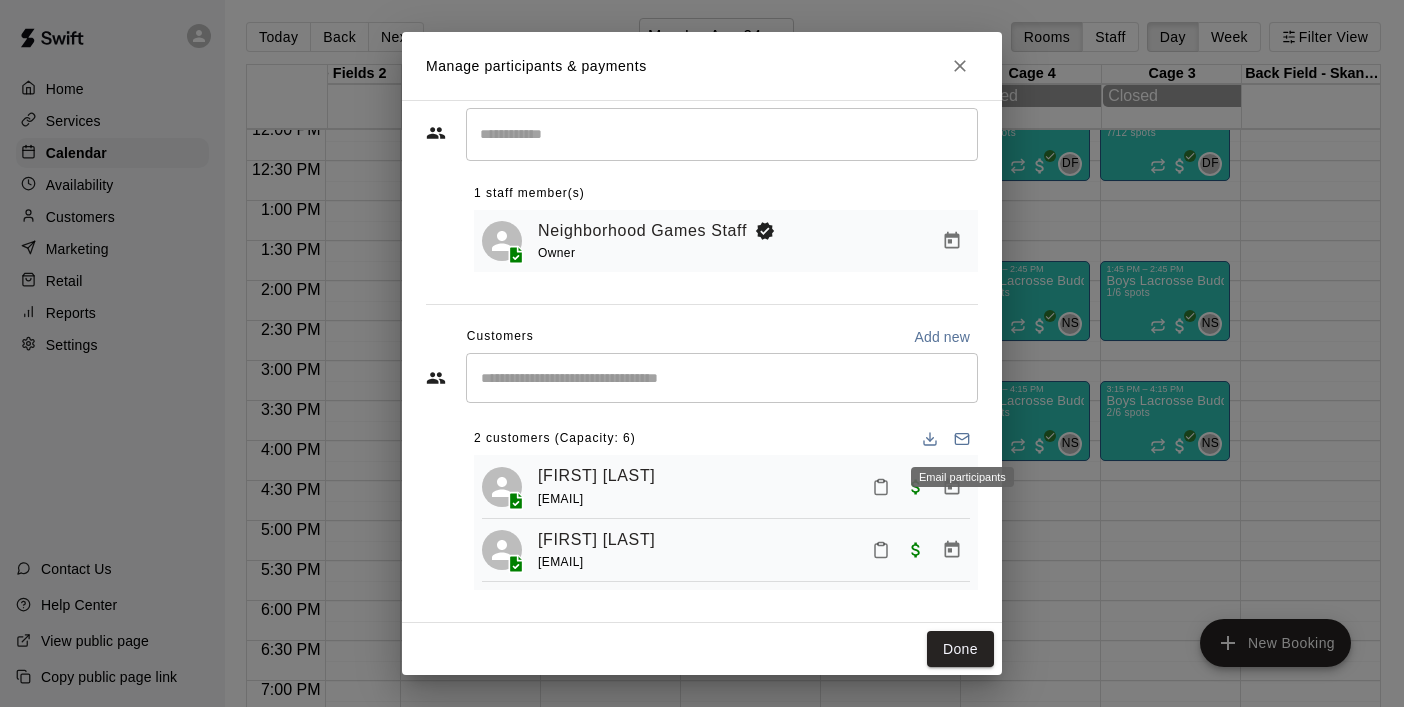 click 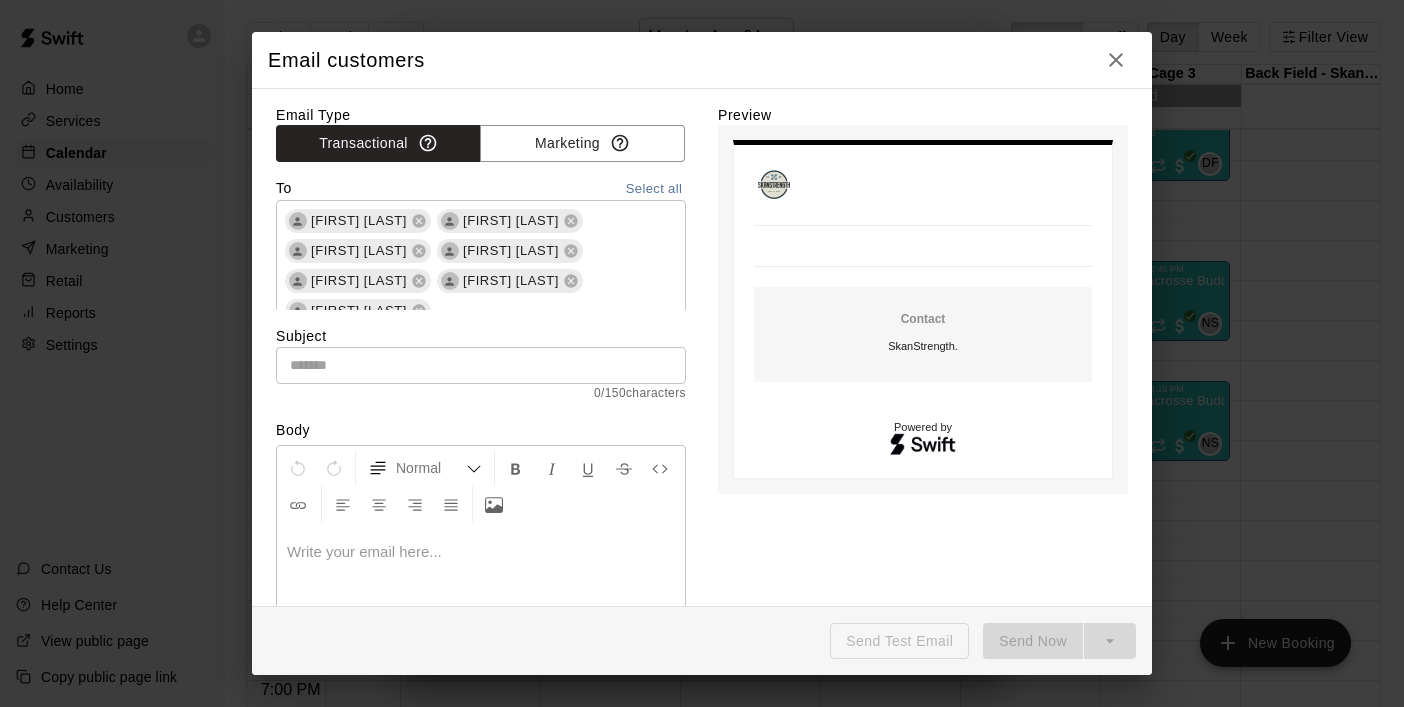 click at bounding box center (481, 552) 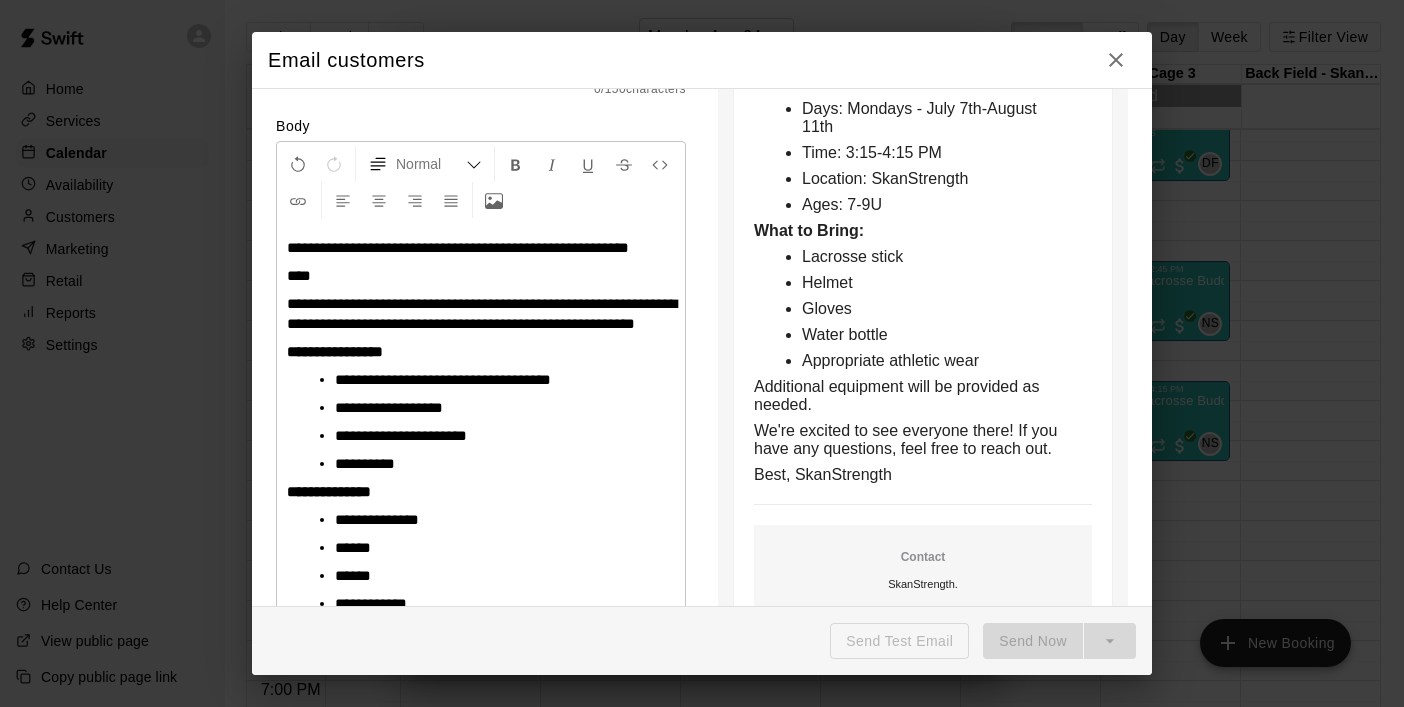 scroll, scrollTop: 292, scrollLeft: 0, axis: vertical 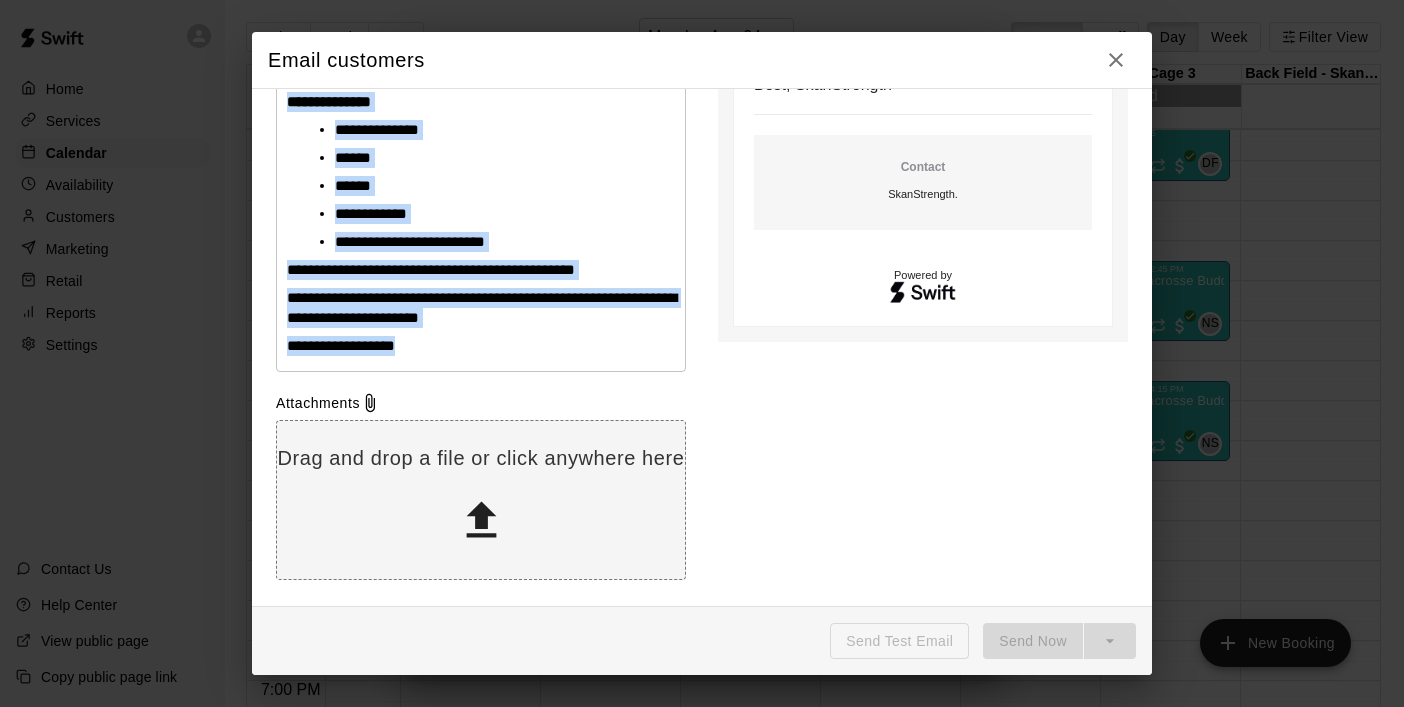 drag, startPoint x: 290, startPoint y: 258, endPoint x: 688, endPoint y: 737, distance: 622.77203 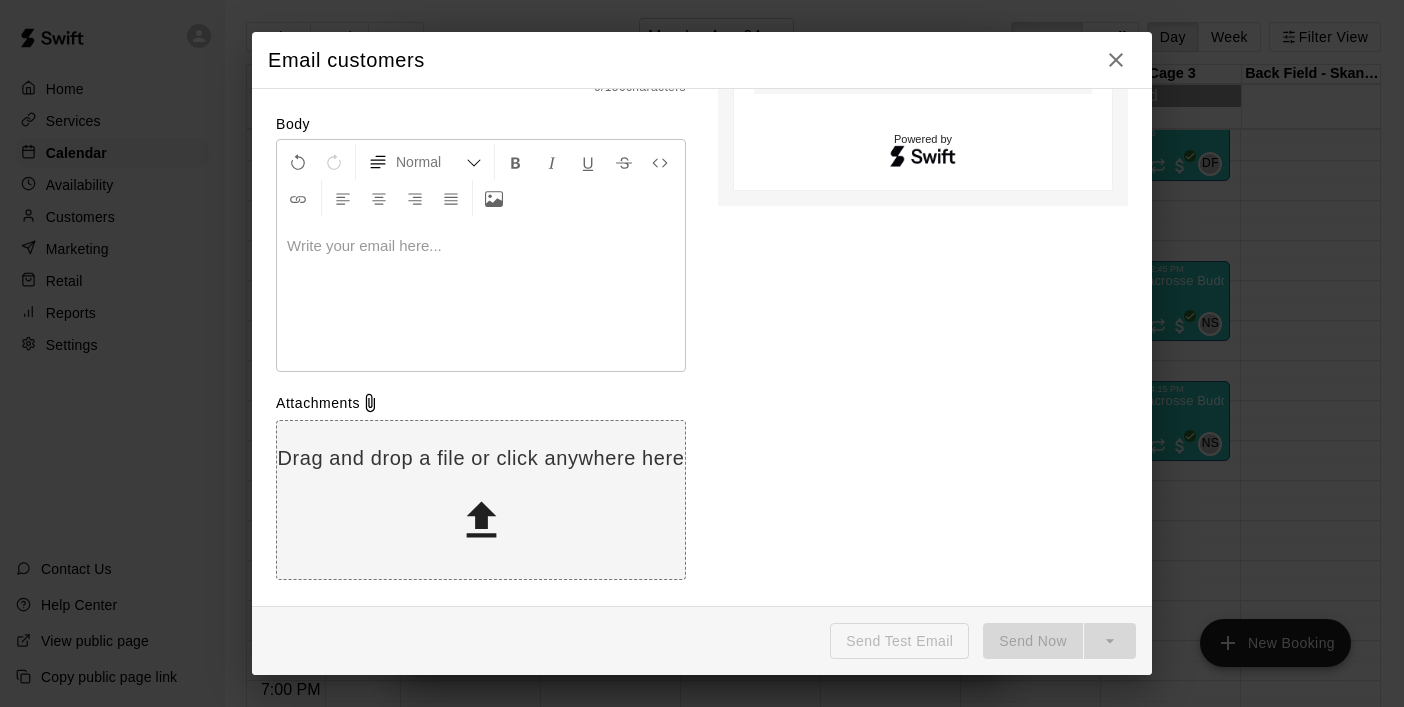 scroll, scrollTop: 307, scrollLeft: 0, axis: vertical 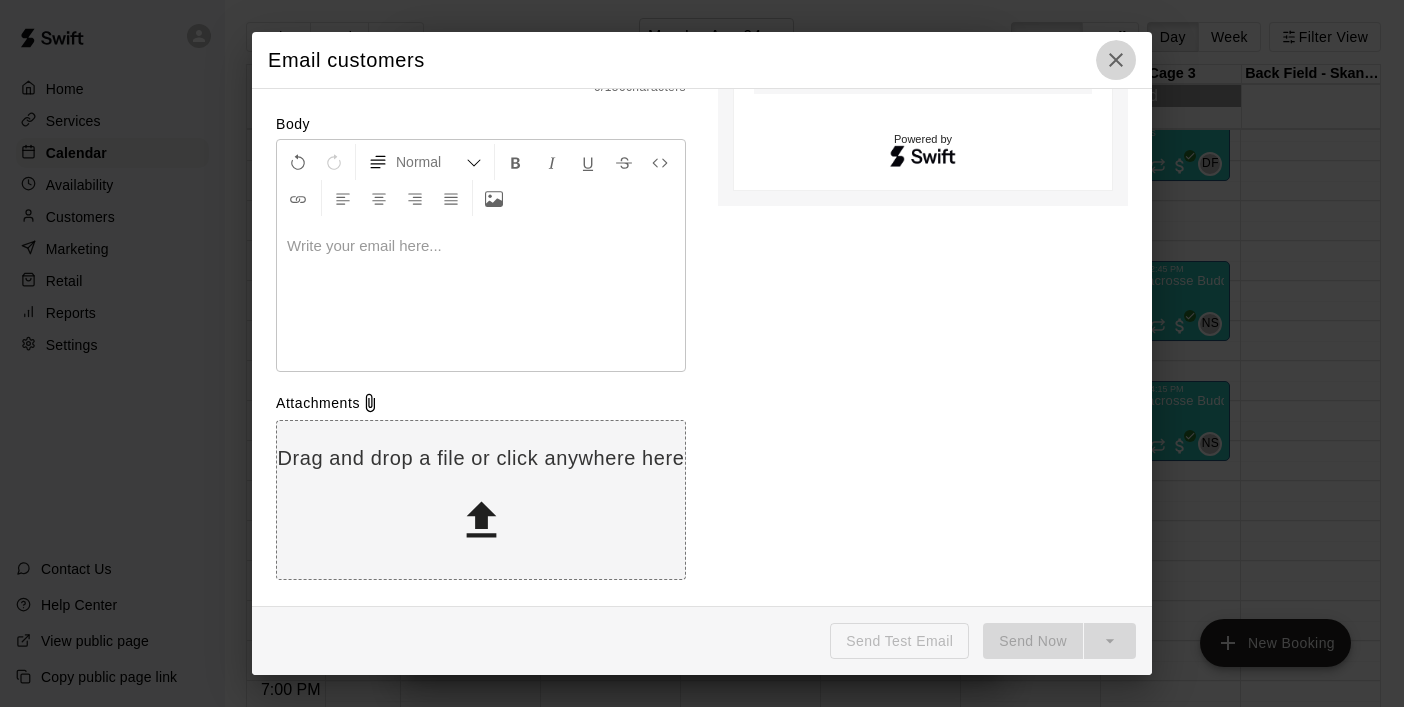click 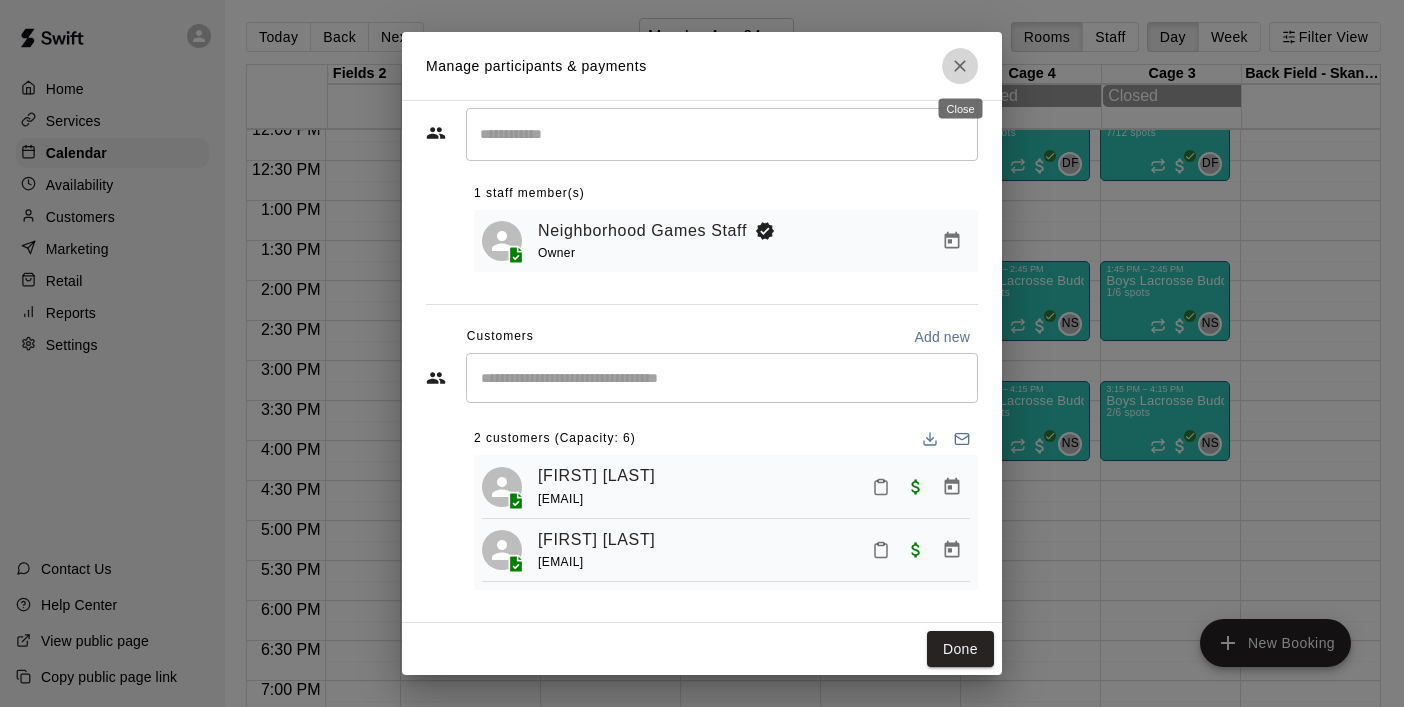click 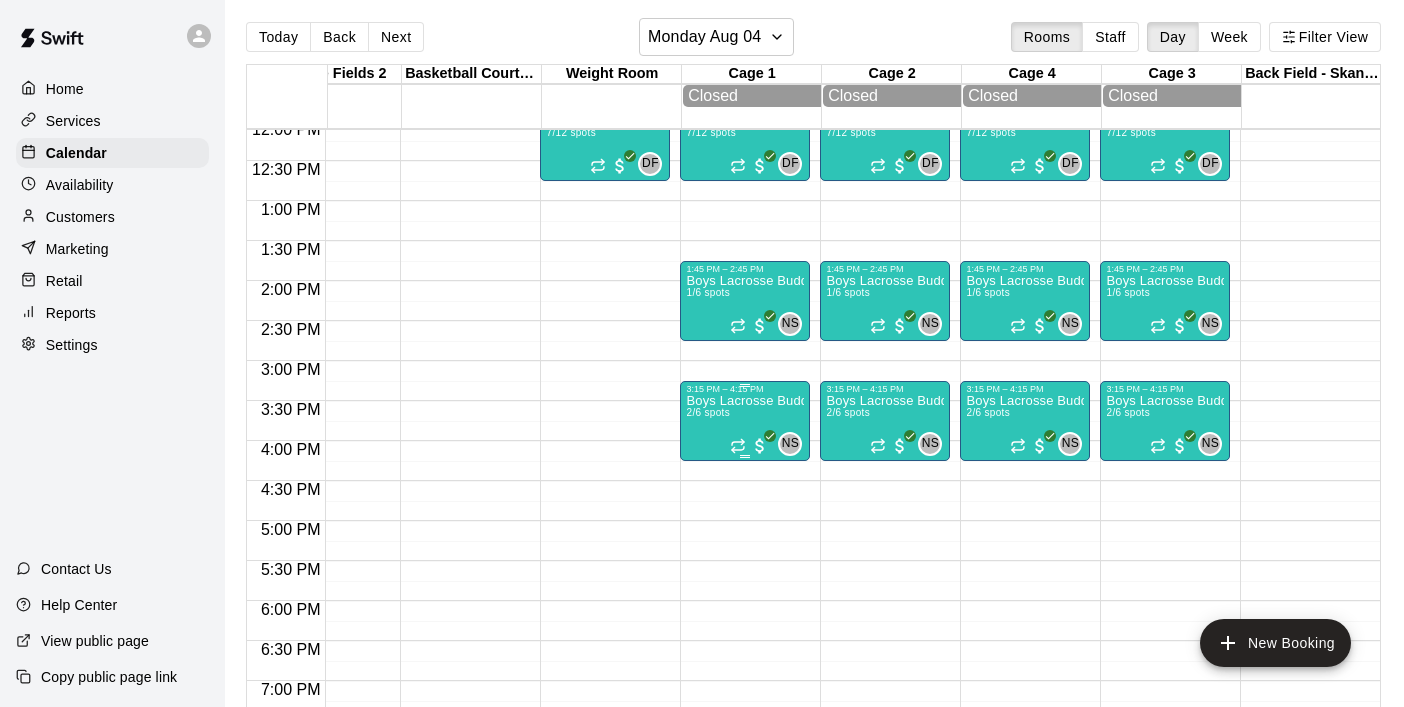 click on "Boys Lacrosse Buddies (7-9U)" at bounding box center (745, 401) 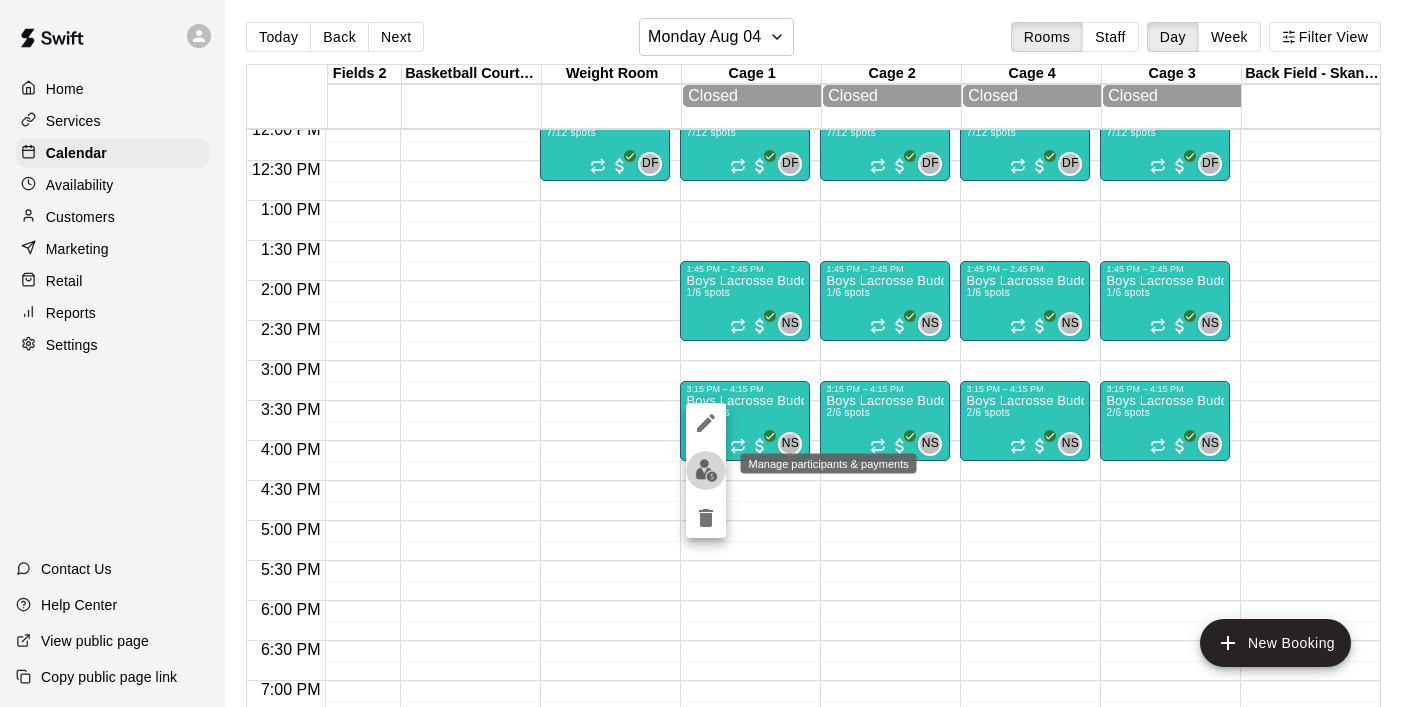 click at bounding box center [706, 470] 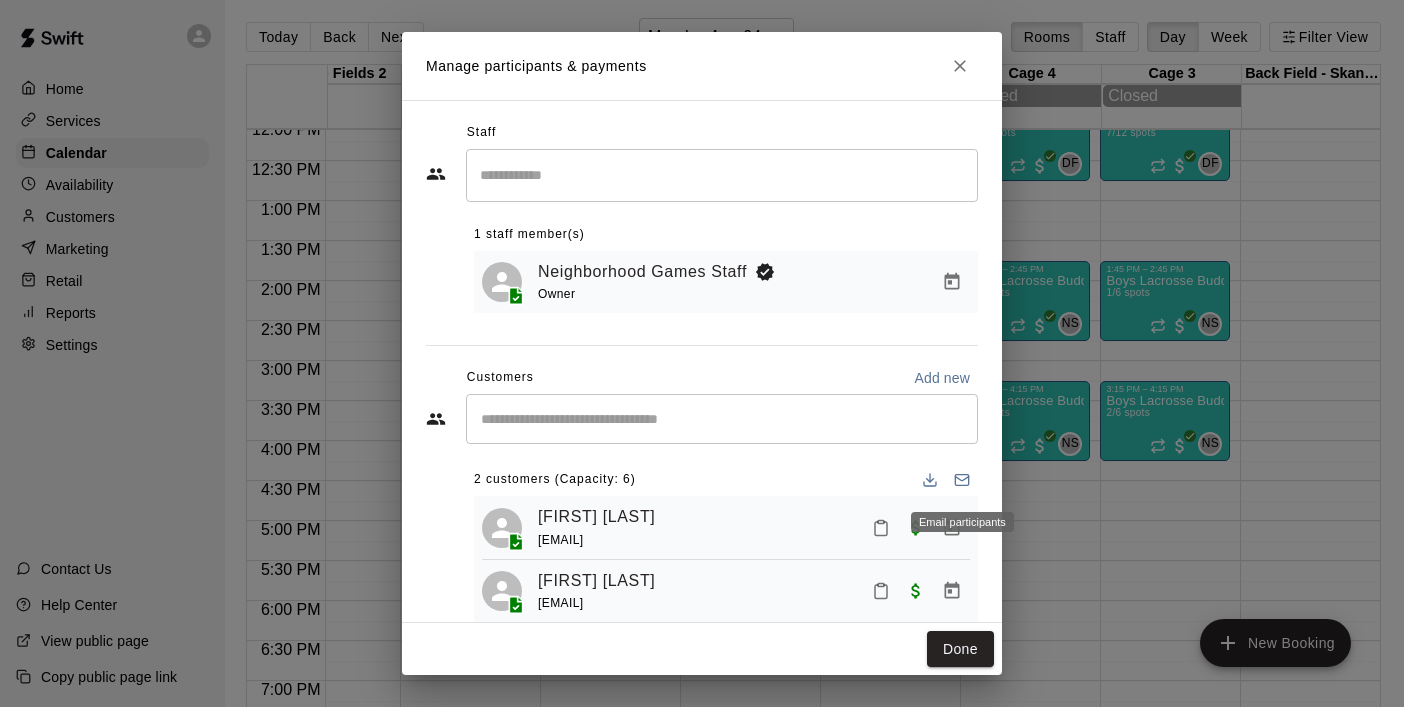 click 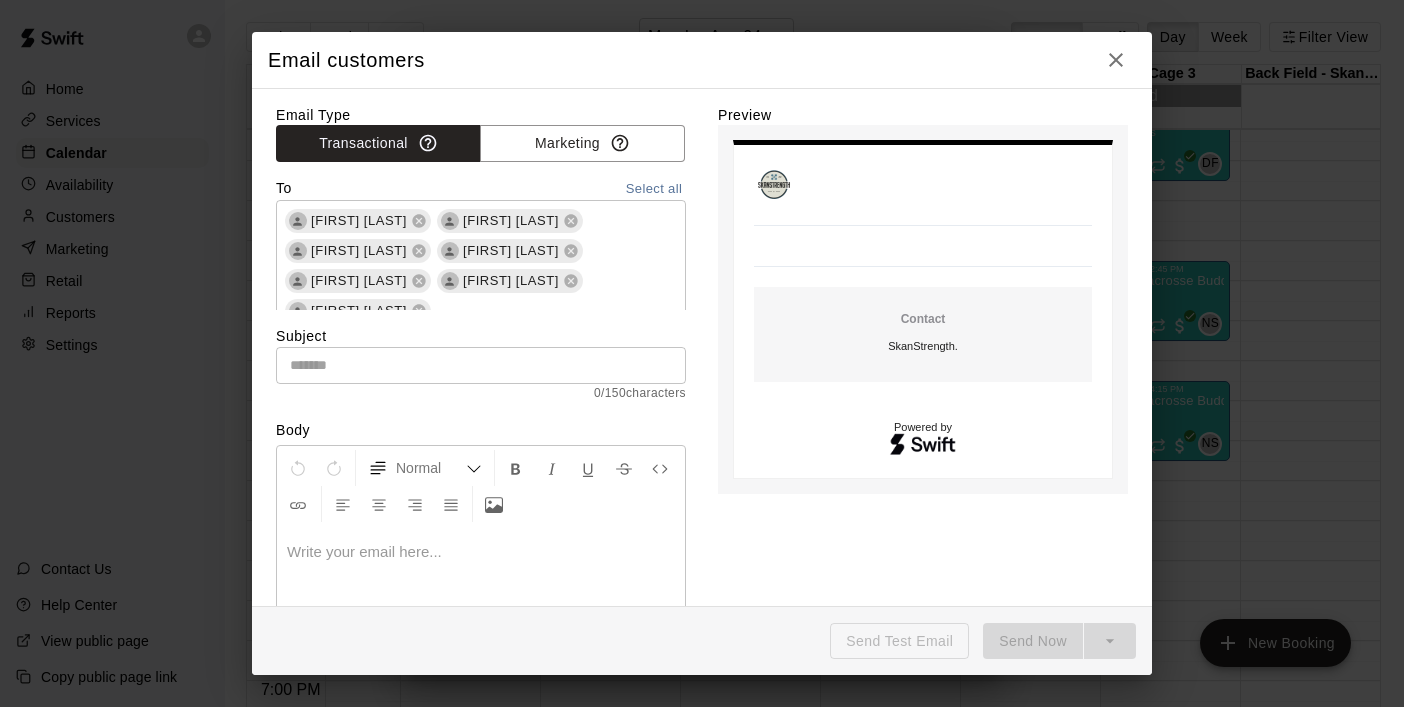 click at bounding box center [481, 552] 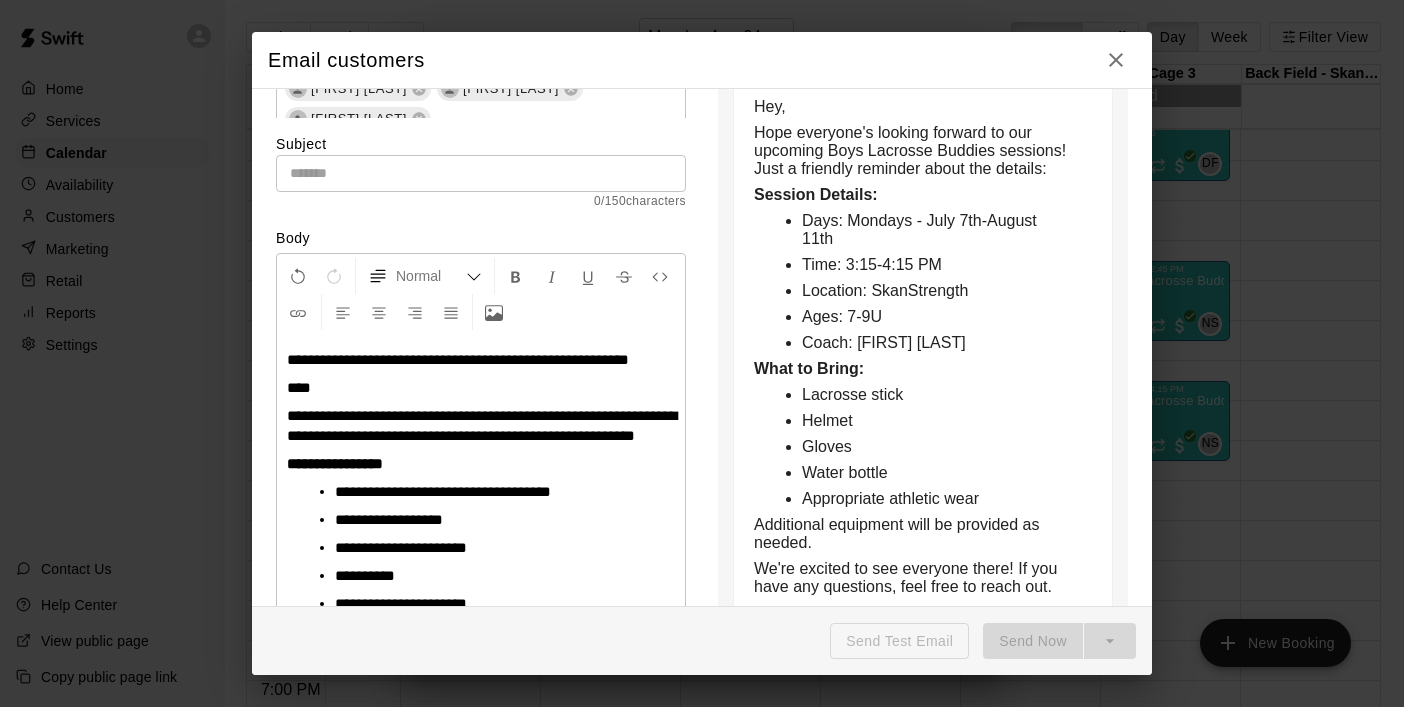 scroll, scrollTop: 189, scrollLeft: 0, axis: vertical 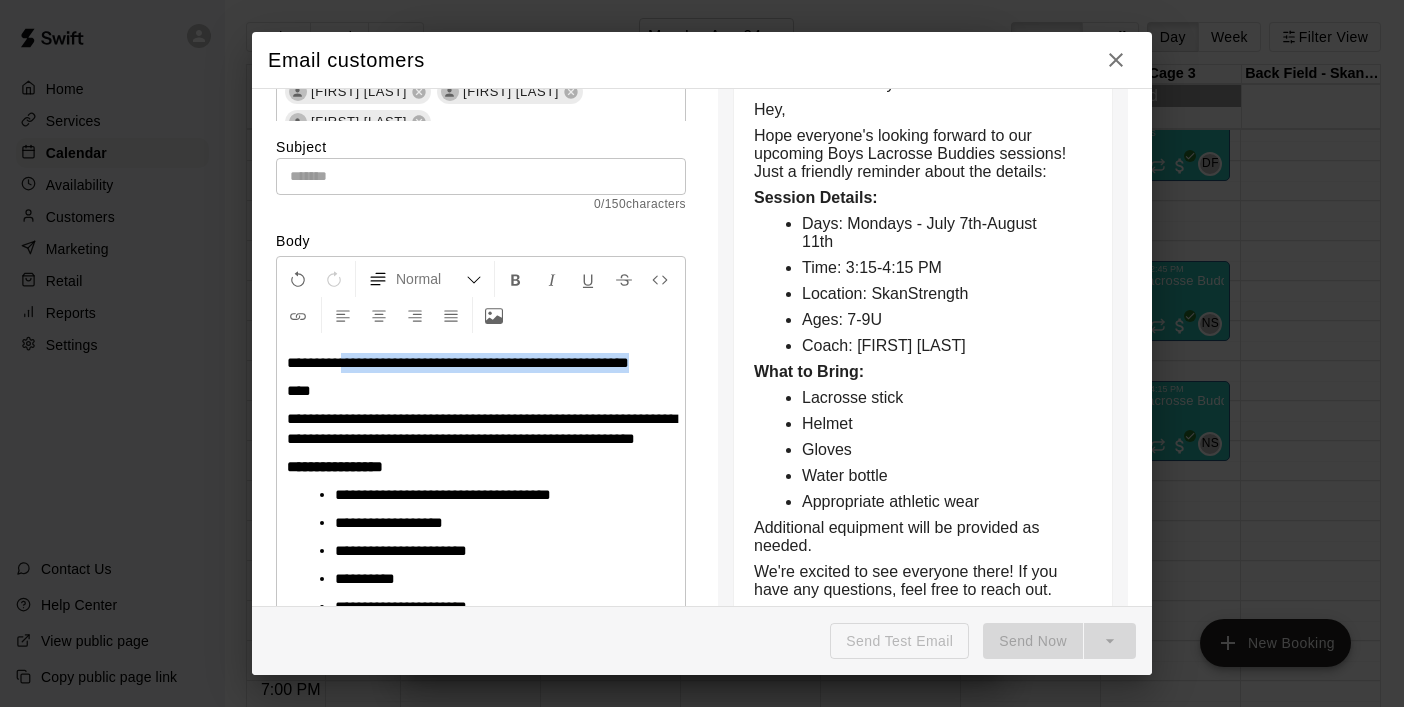 drag, startPoint x: 346, startPoint y: 365, endPoint x: 383, endPoint y: 379, distance: 39.56008 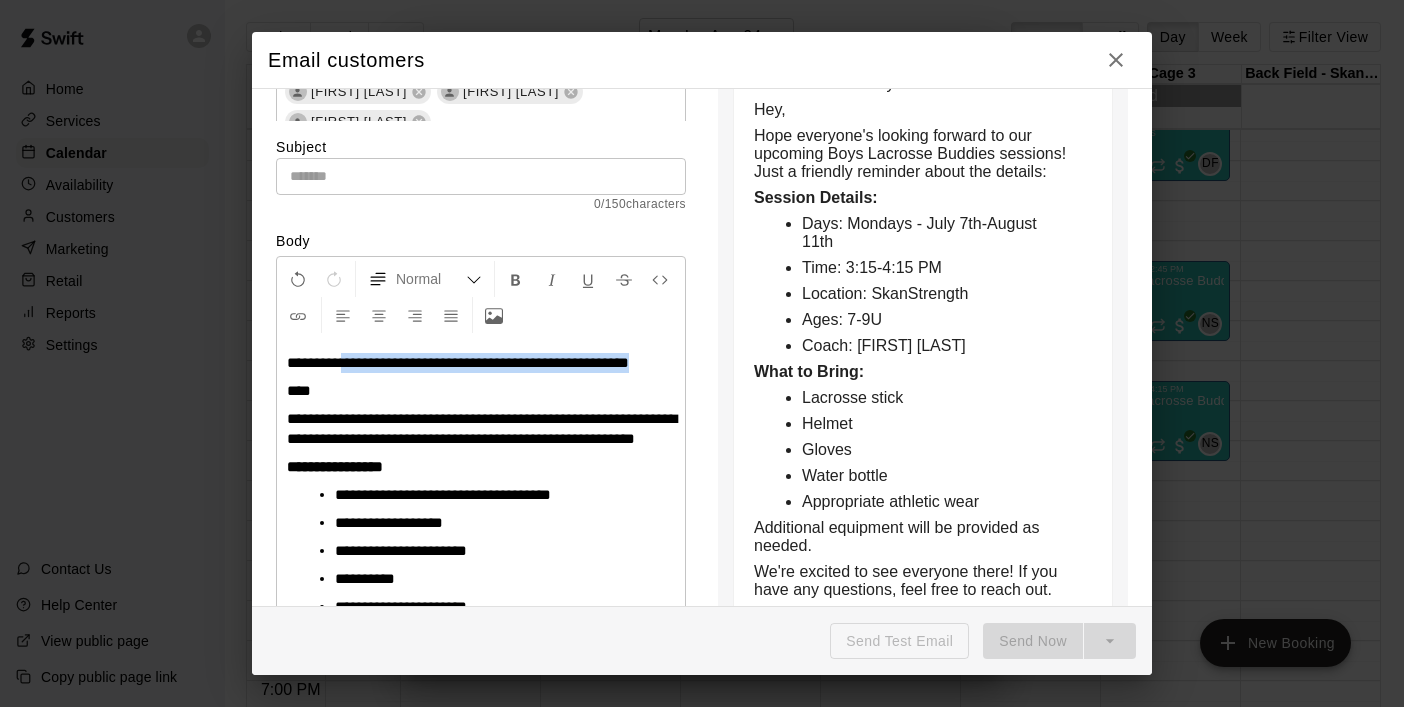 copy on "**********" 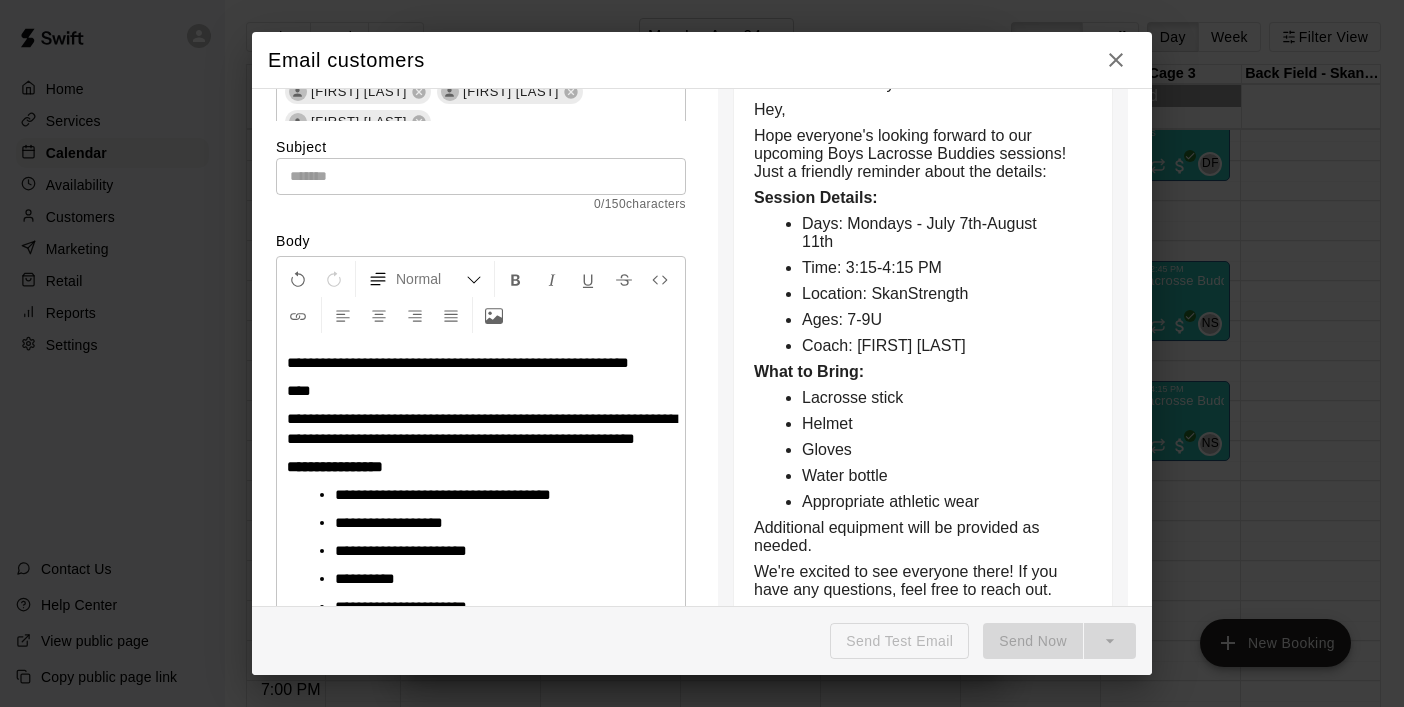 click at bounding box center [481, 176] 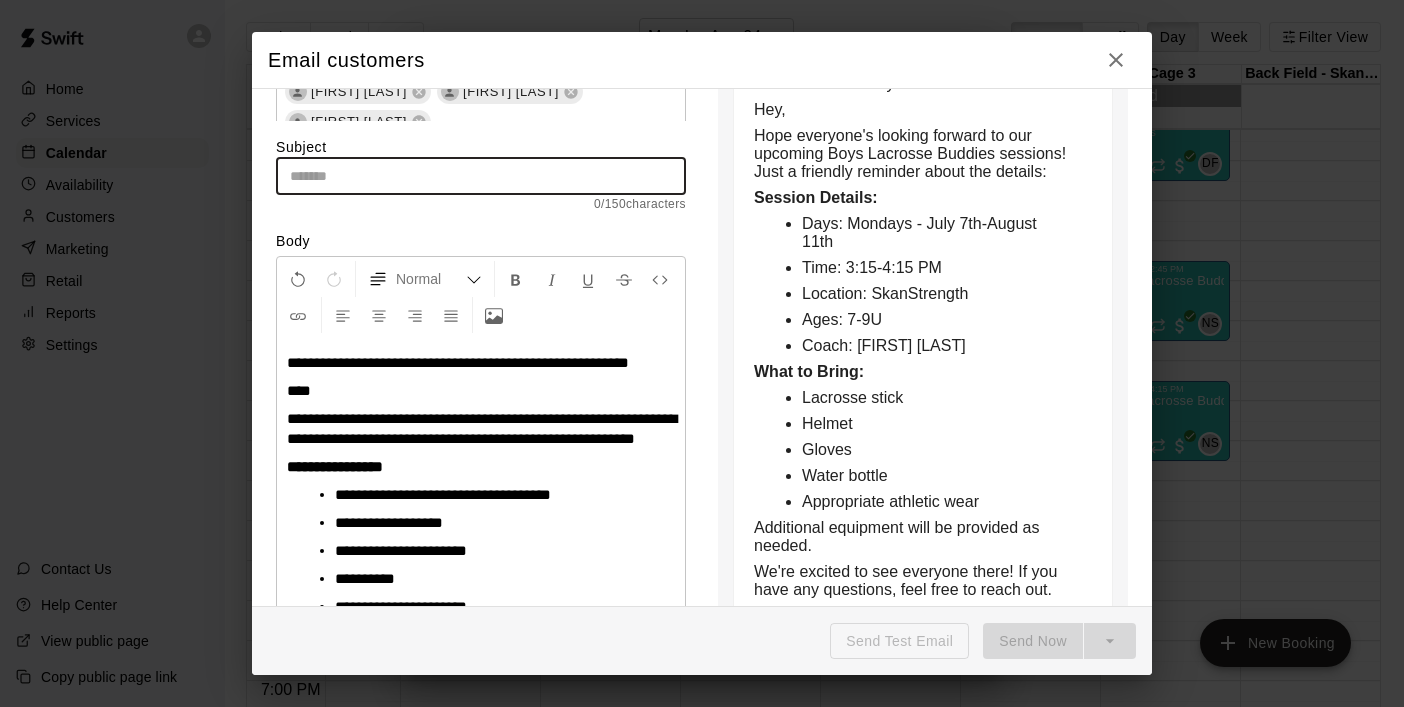 paste on "**********" 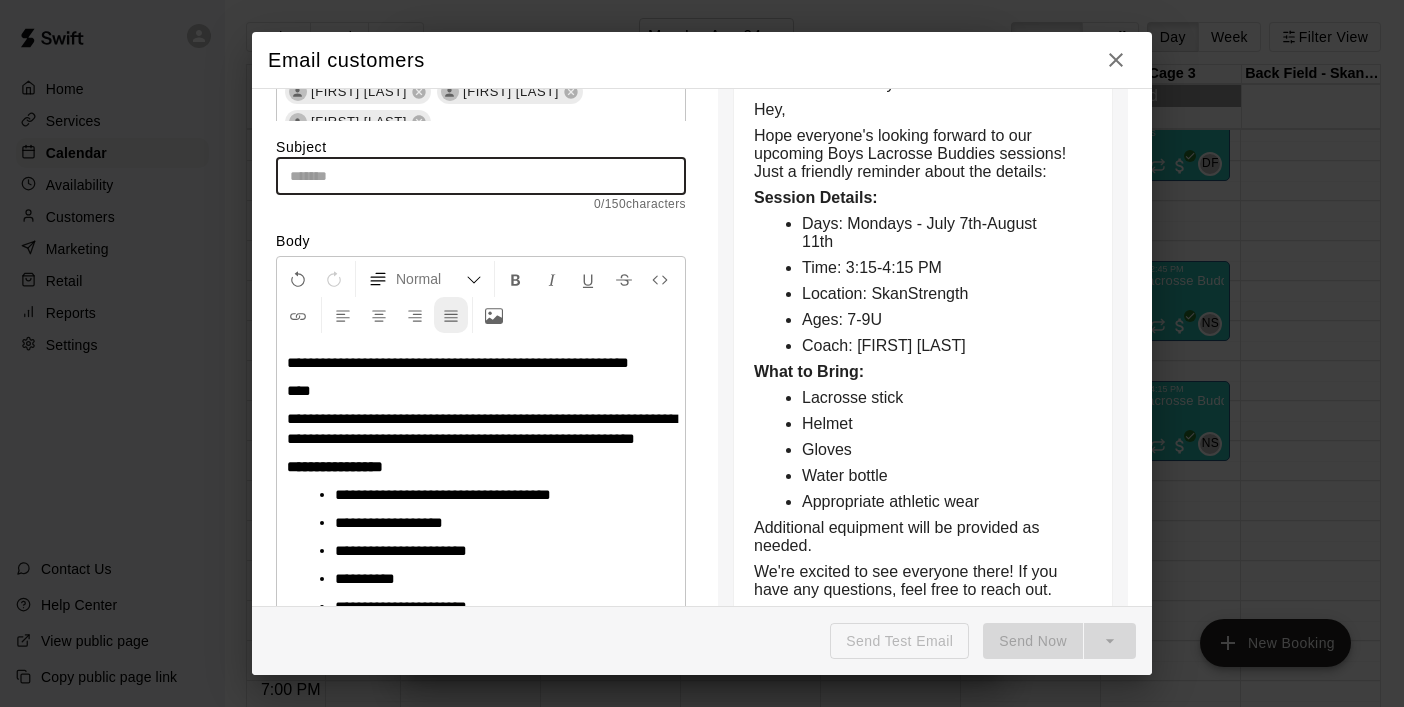 type on "**********" 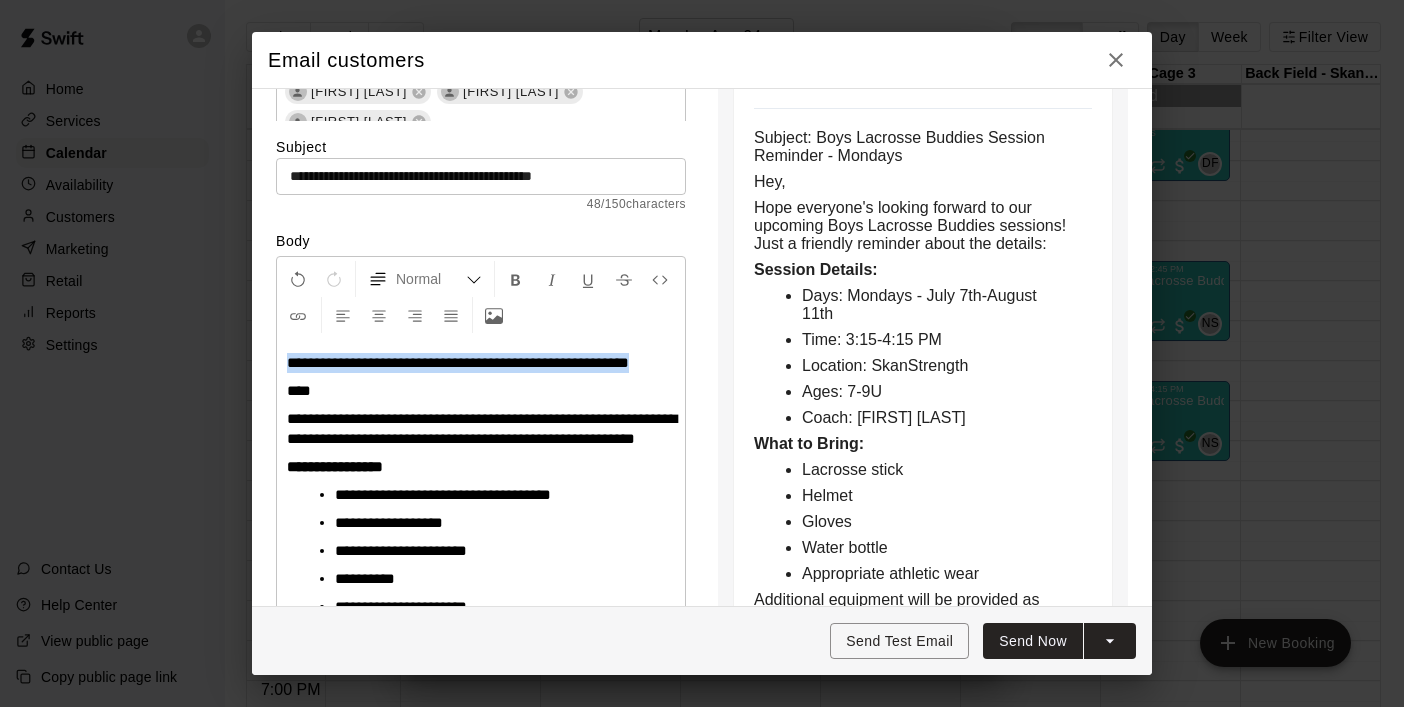 drag, startPoint x: 287, startPoint y: 358, endPoint x: 362, endPoint y: 385, distance: 79.71198 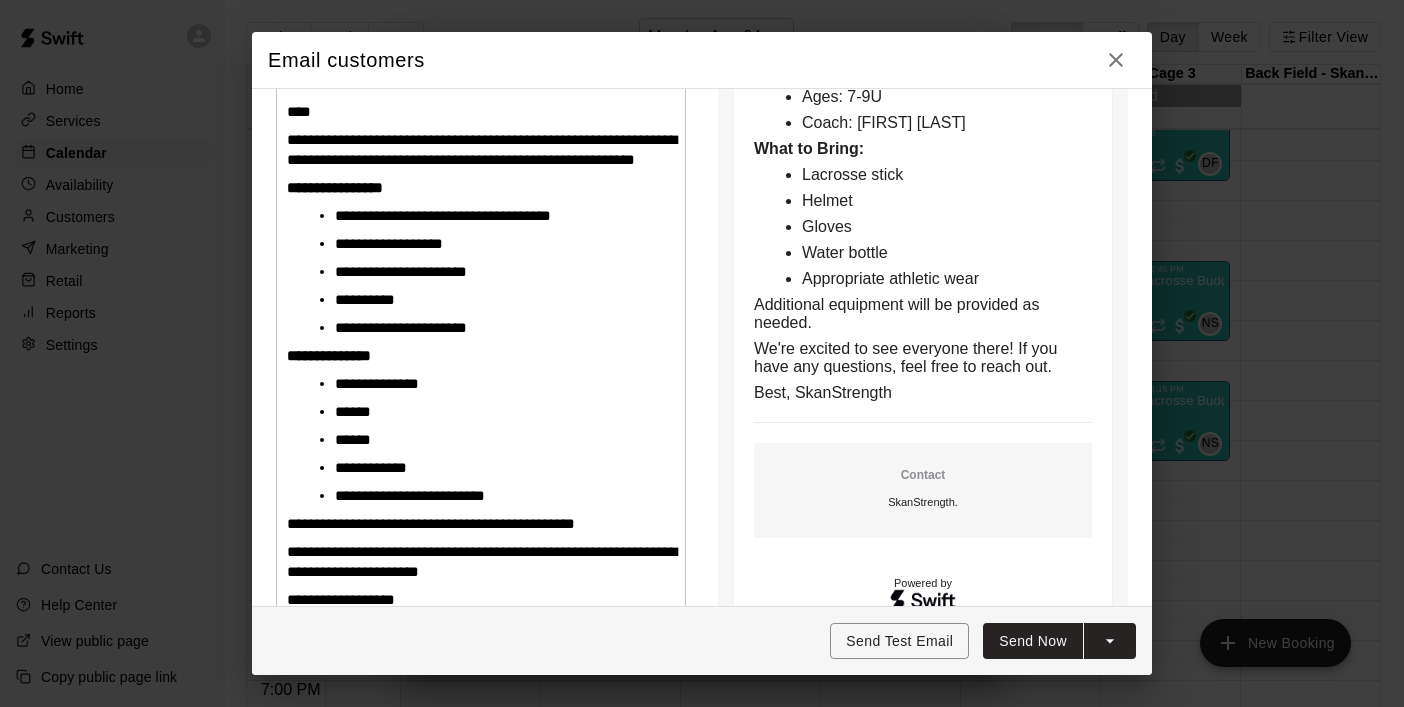 scroll, scrollTop: 452, scrollLeft: 0, axis: vertical 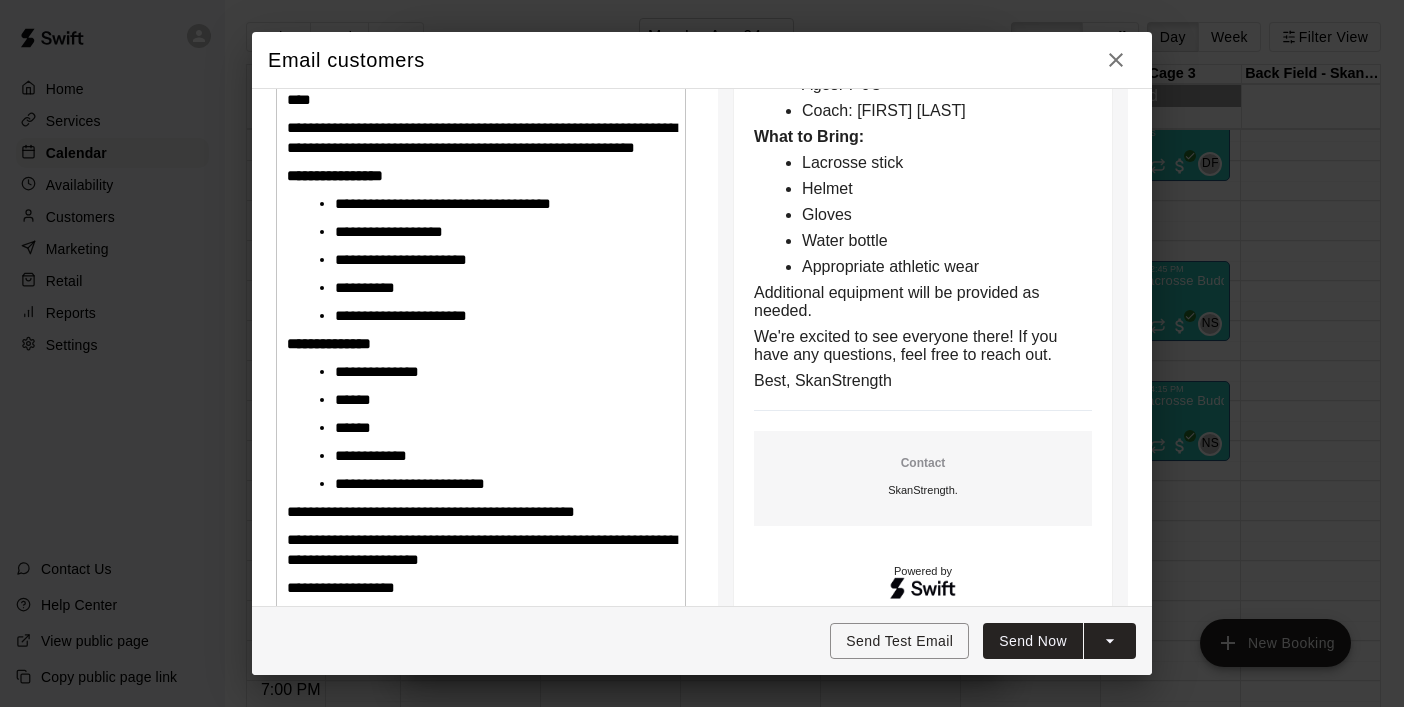 click 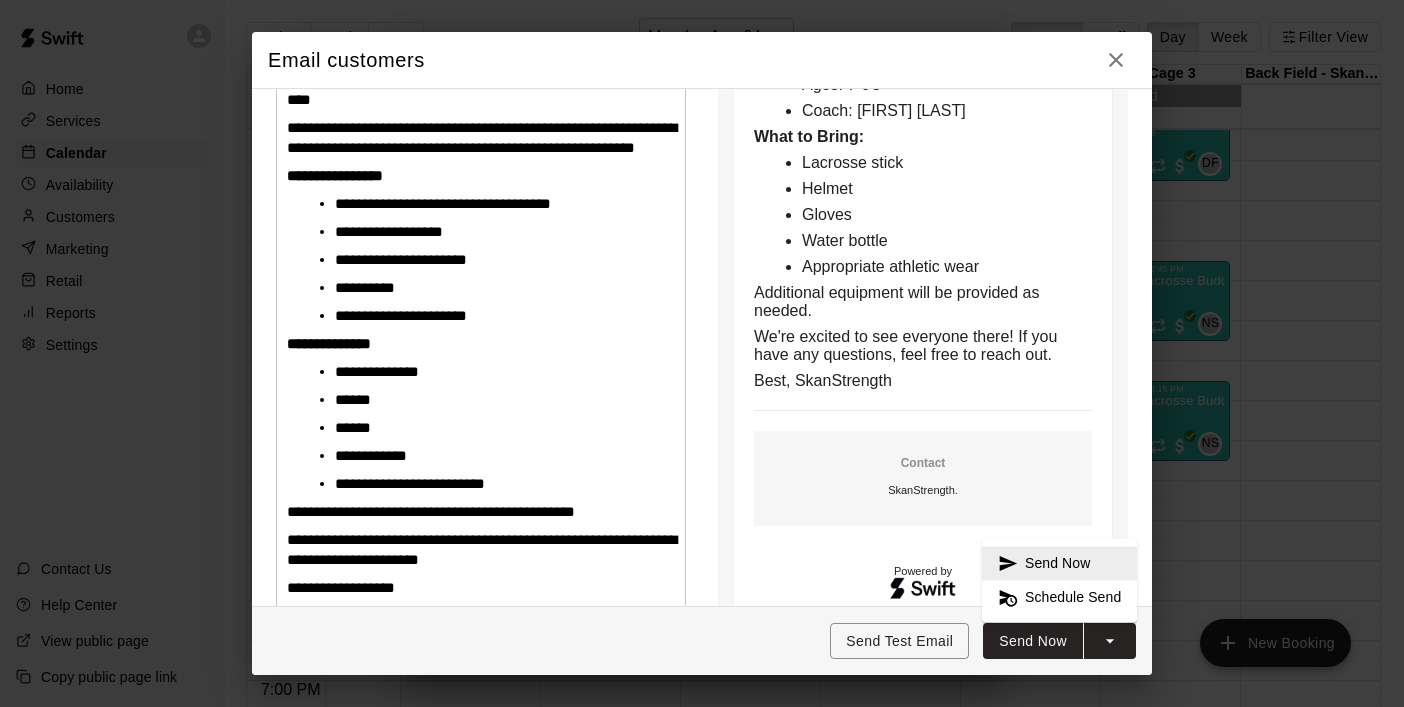click on "Schedule Send" at bounding box center (1073, 598) 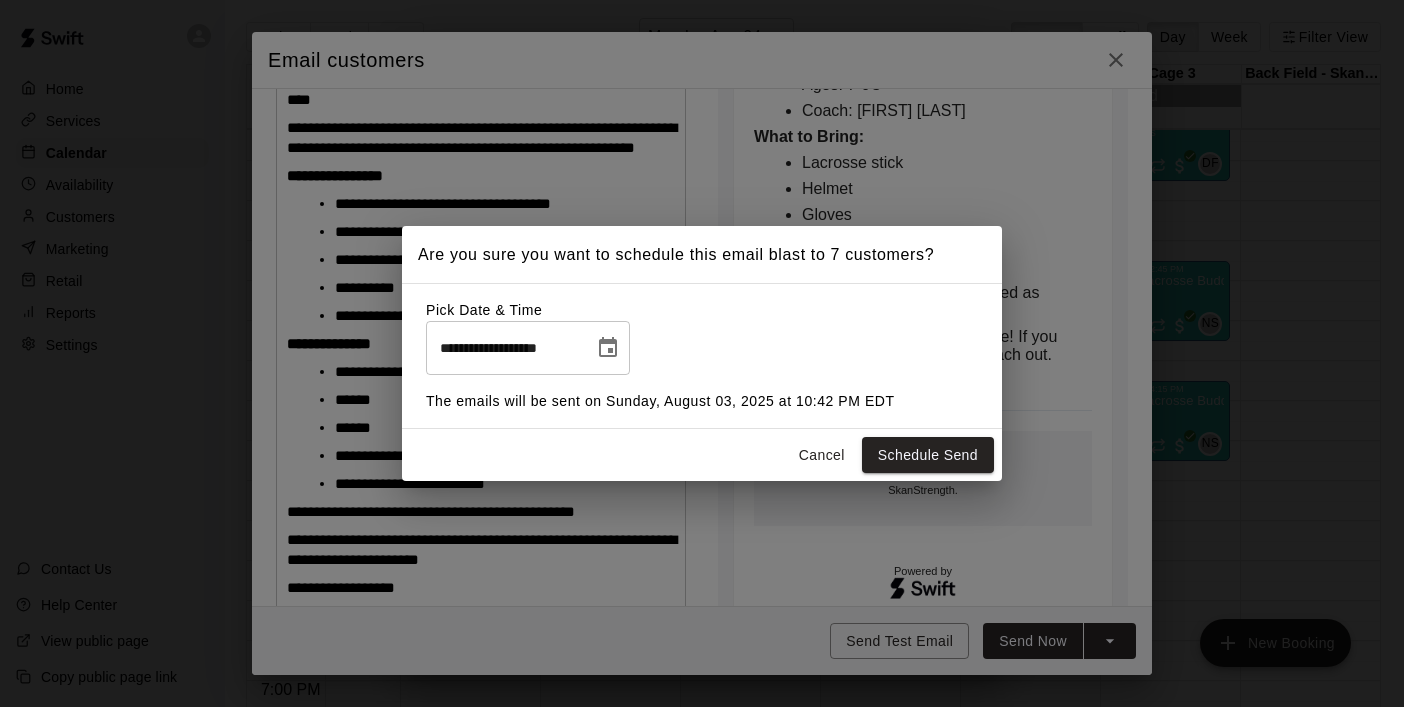 click 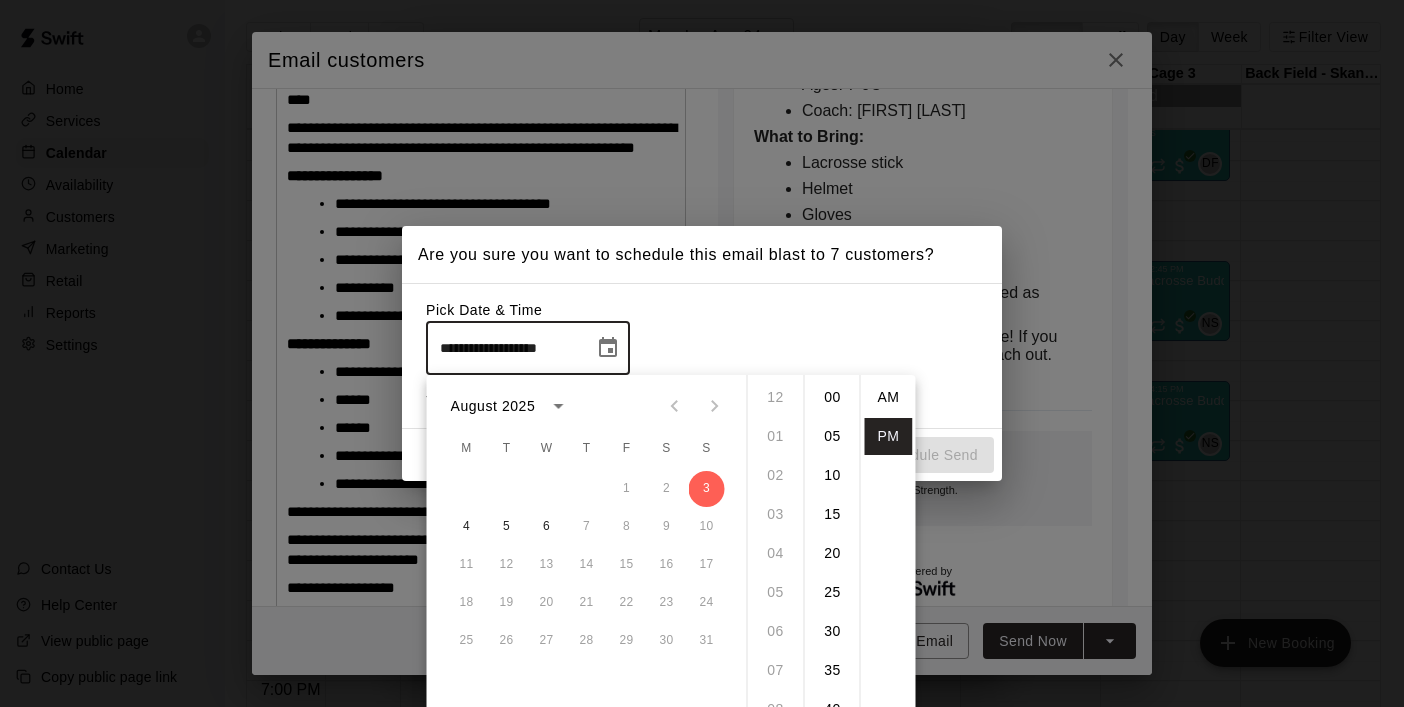 scroll, scrollTop: 390, scrollLeft: 0, axis: vertical 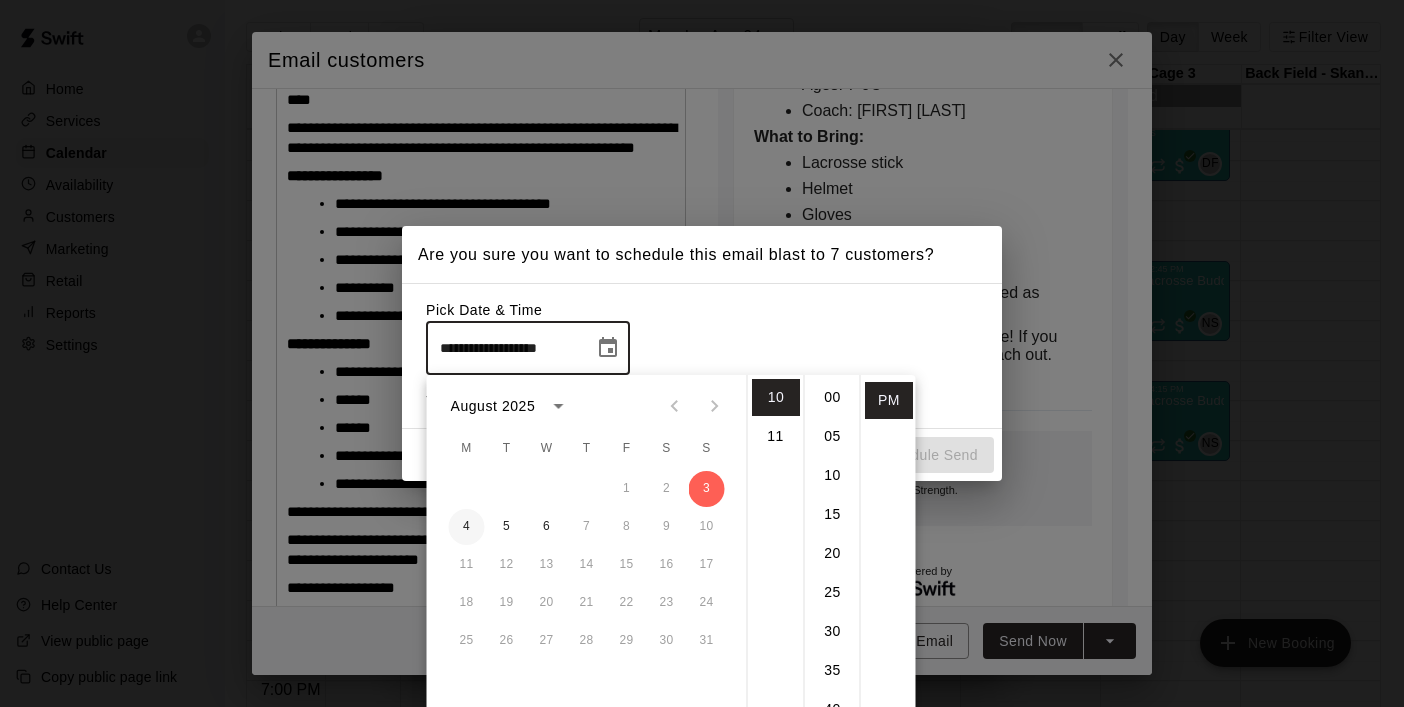 click on "4" at bounding box center [467, 527] 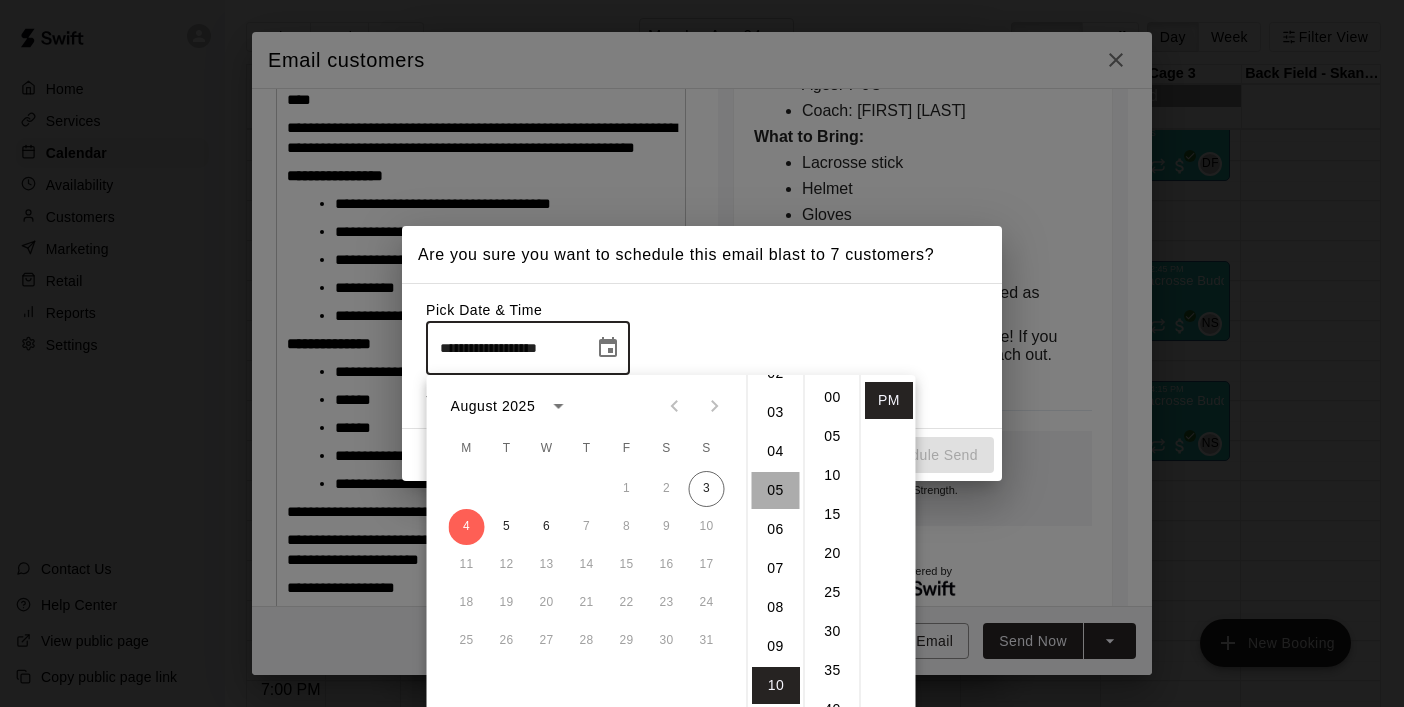 click on "05" at bounding box center [776, 490] 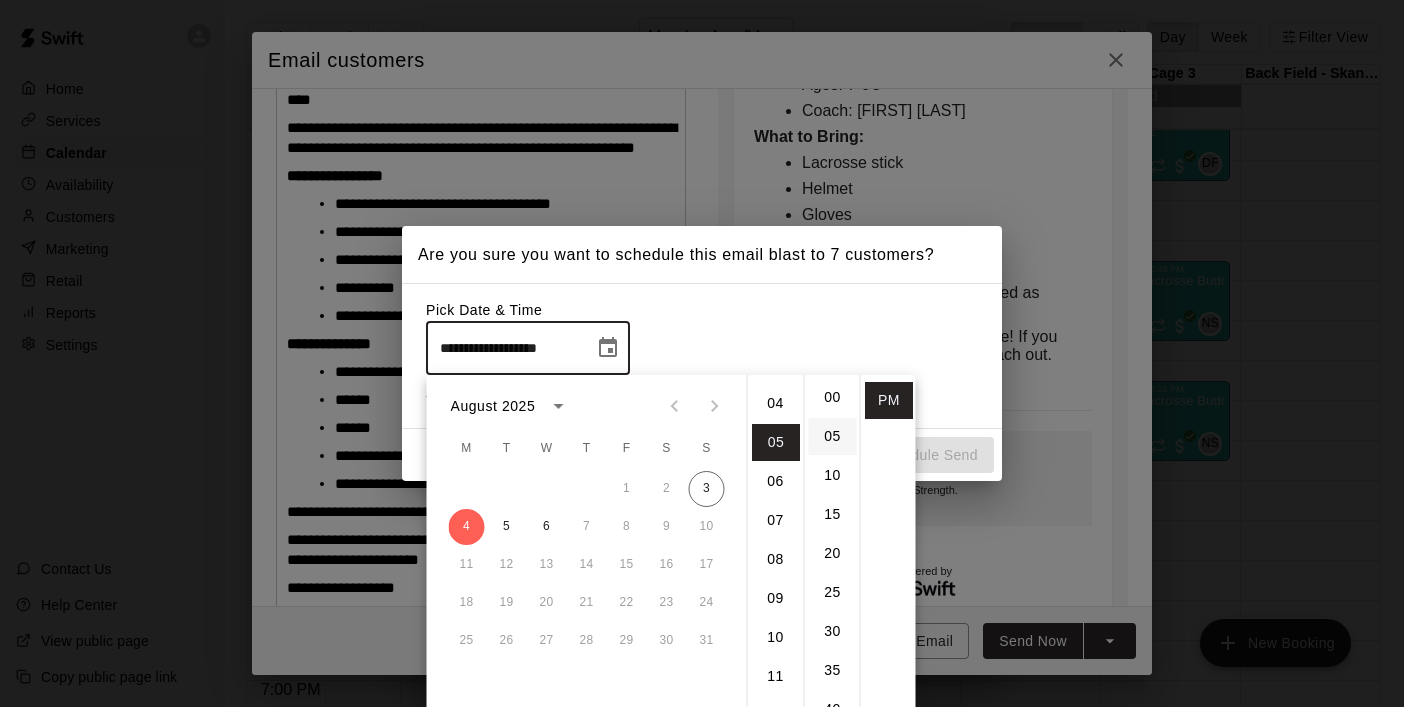 scroll, scrollTop: 188, scrollLeft: 0, axis: vertical 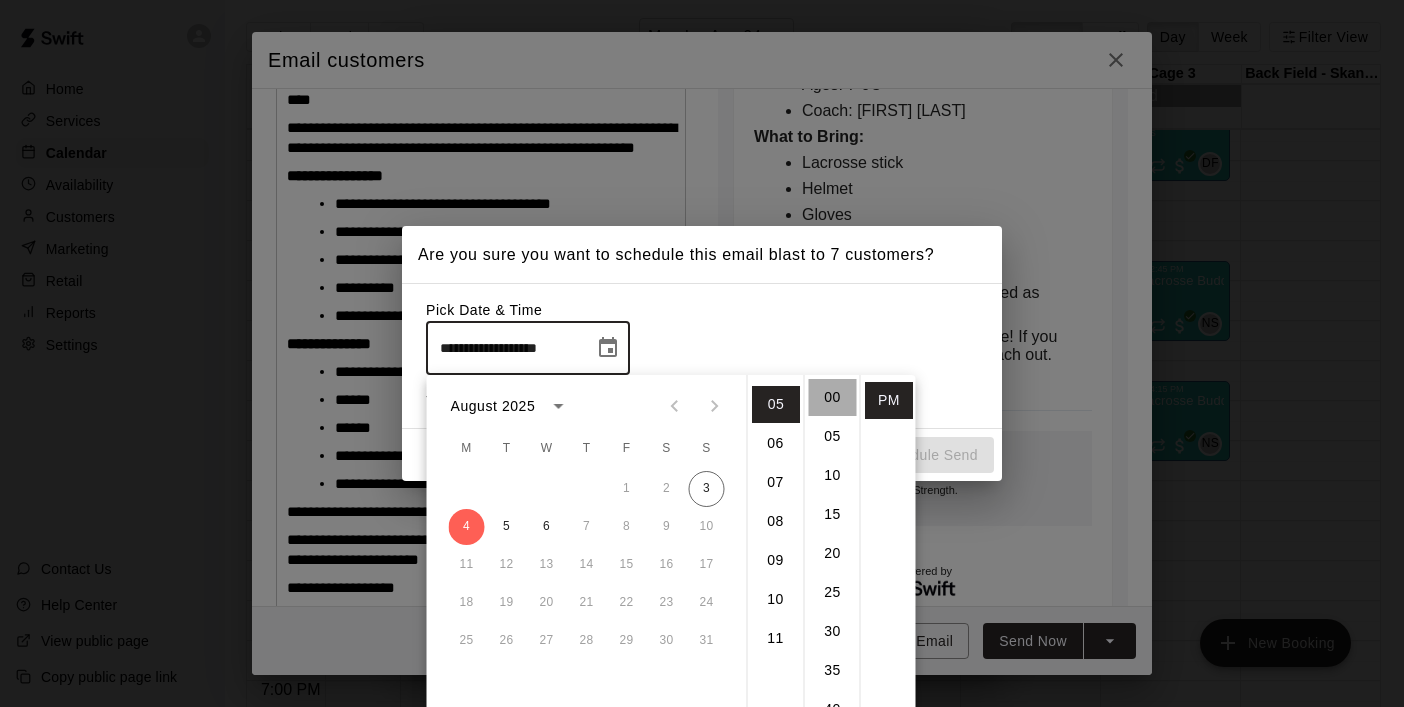 click on "00" at bounding box center (833, 397) 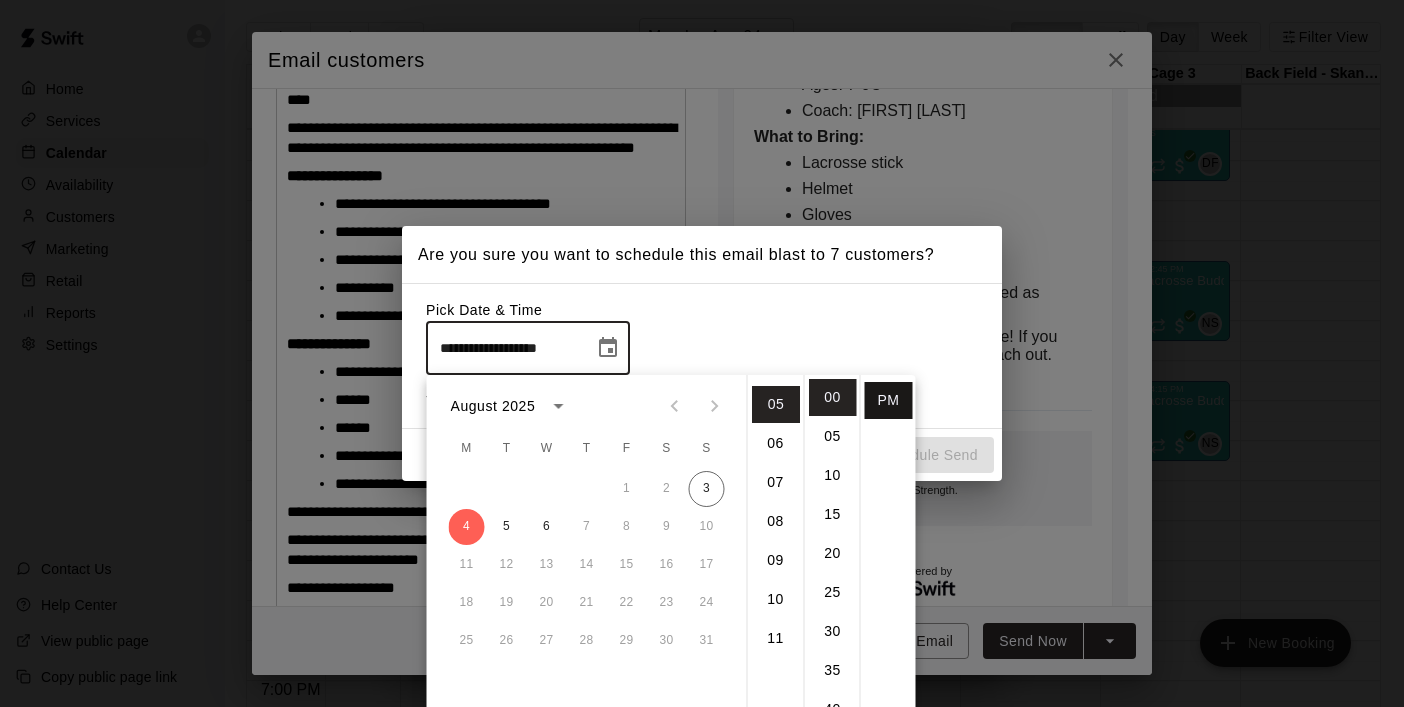 scroll, scrollTop: 0, scrollLeft: 0, axis: both 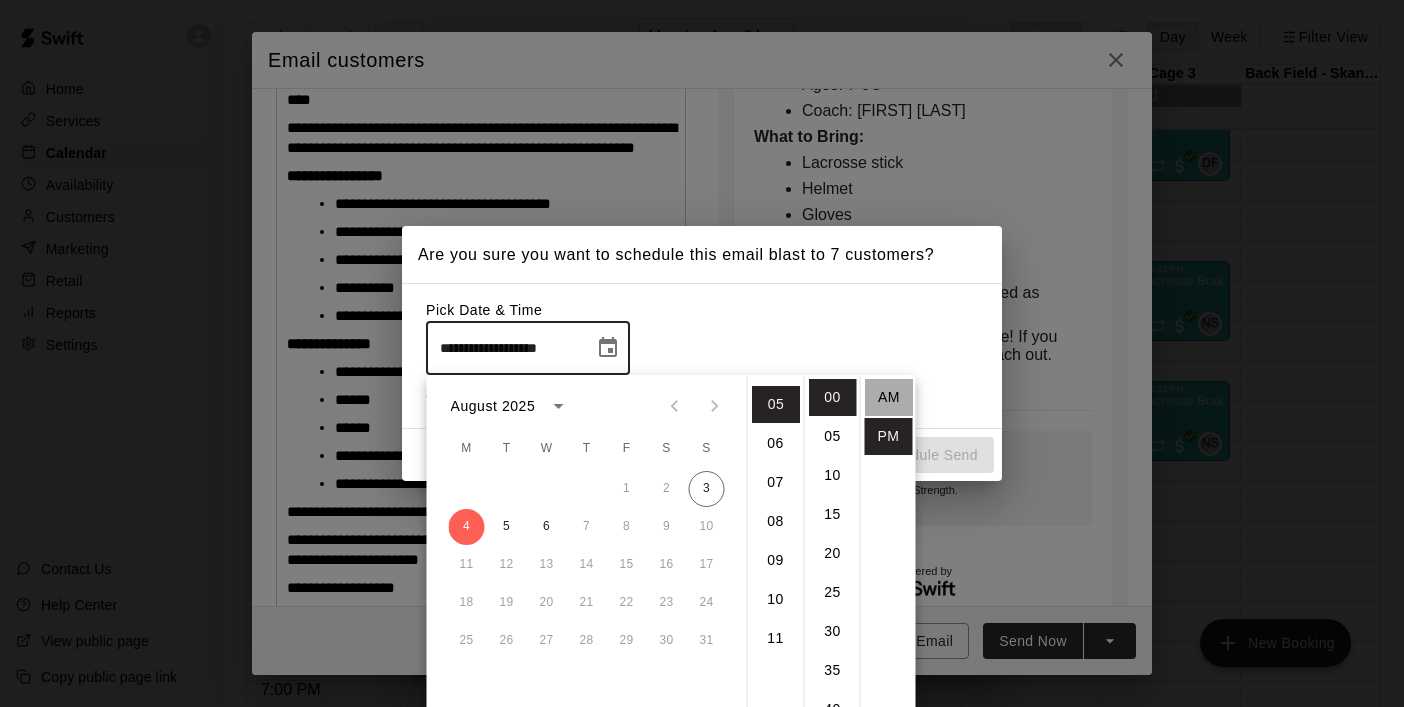 click on "AM" at bounding box center [889, 397] 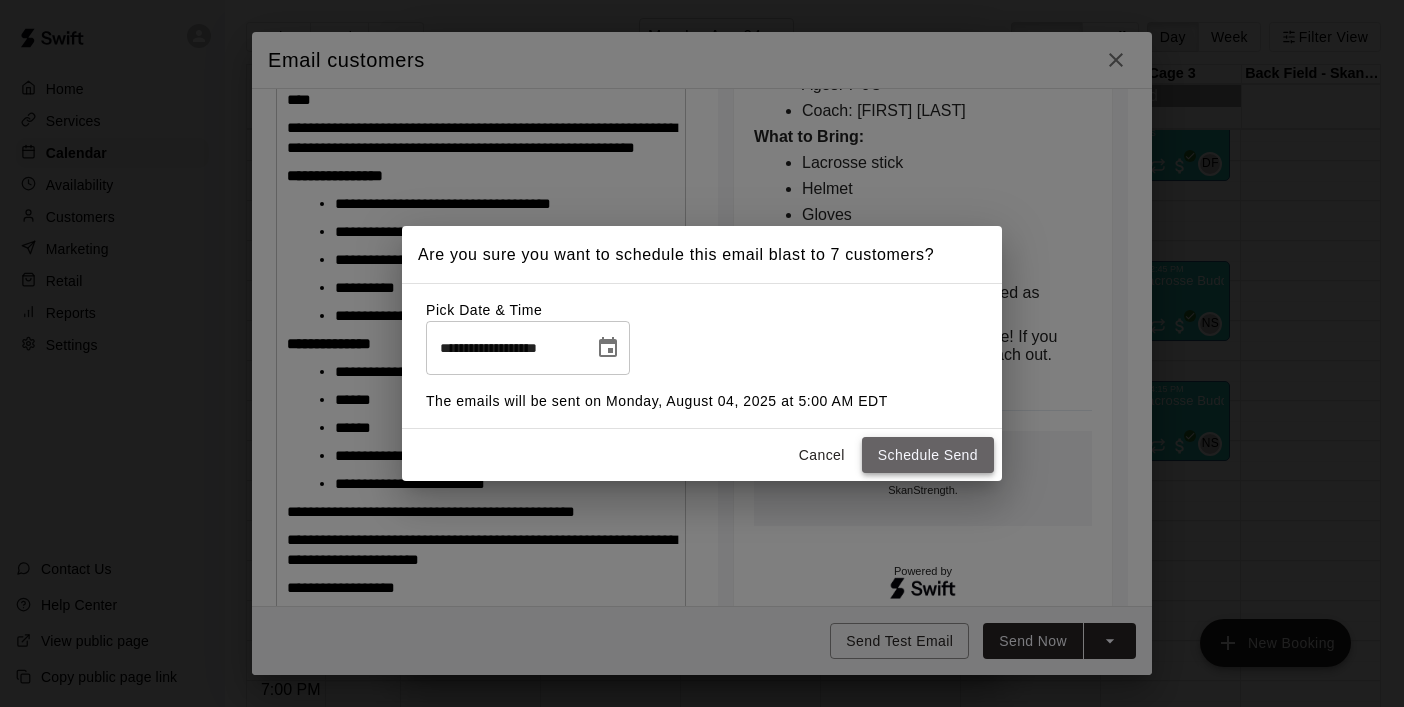 click on "Schedule Send" at bounding box center [928, 455] 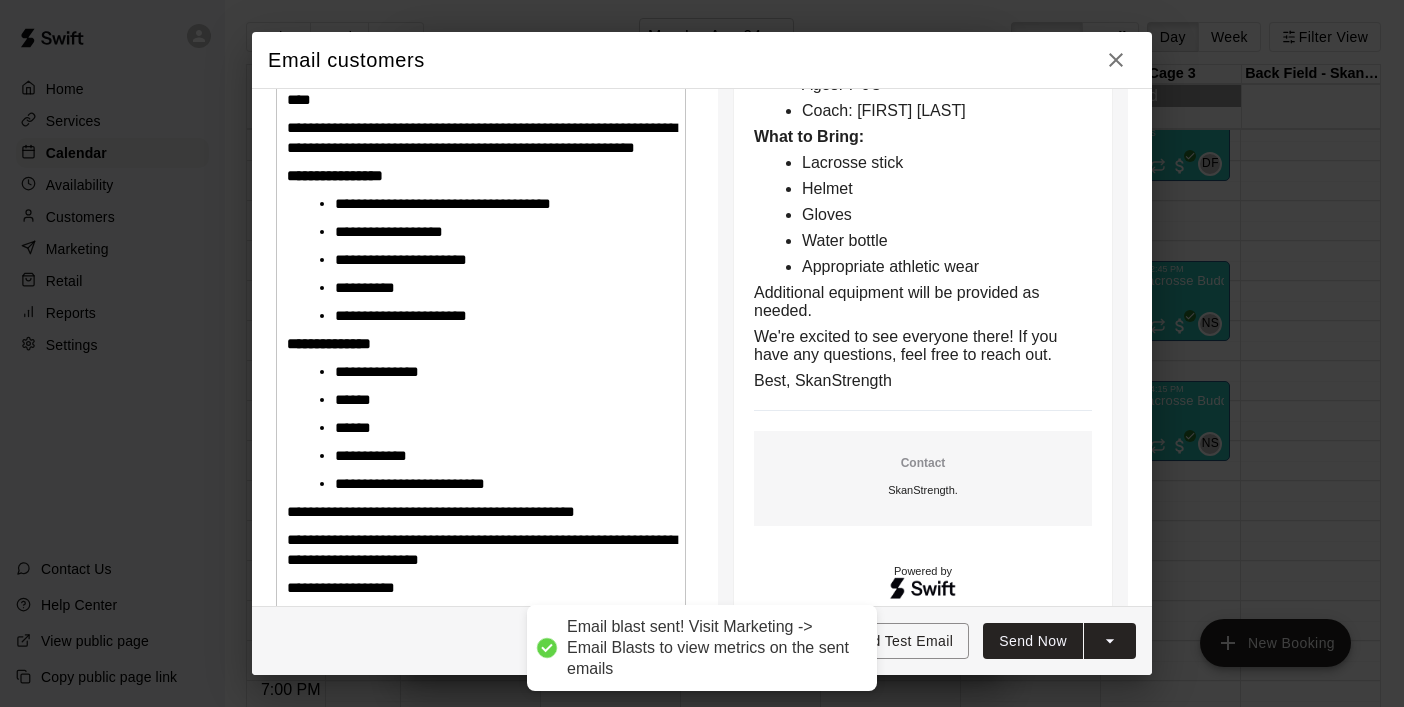 type 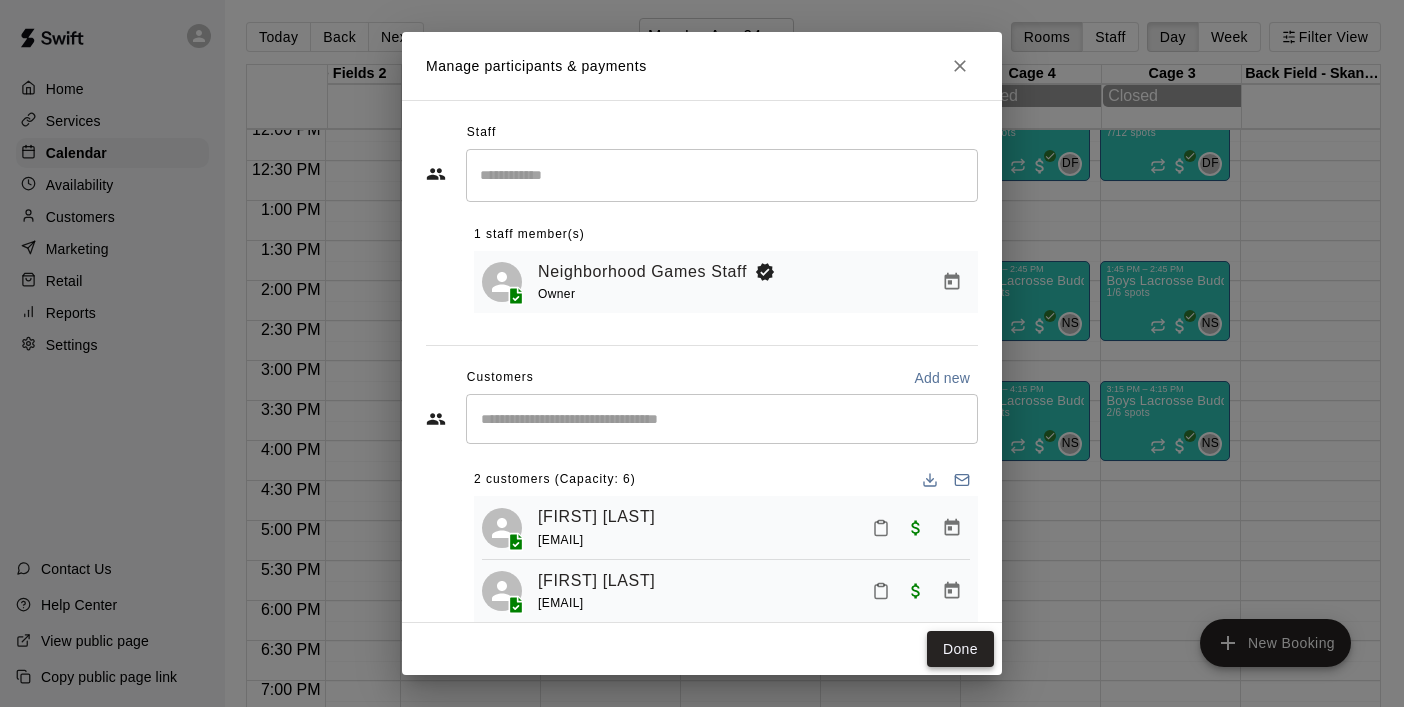 click on "Done" at bounding box center [960, 649] 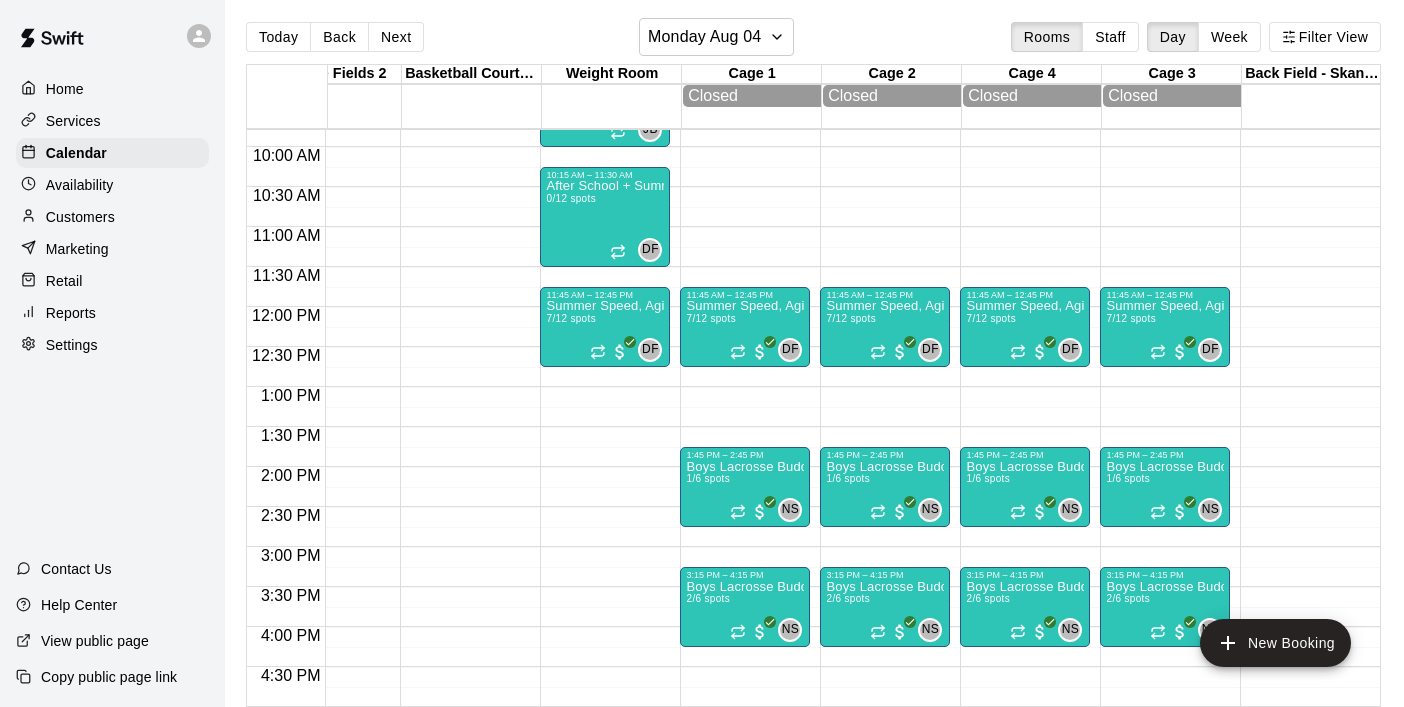 scroll, scrollTop: 784, scrollLeft: 452, axis: both 